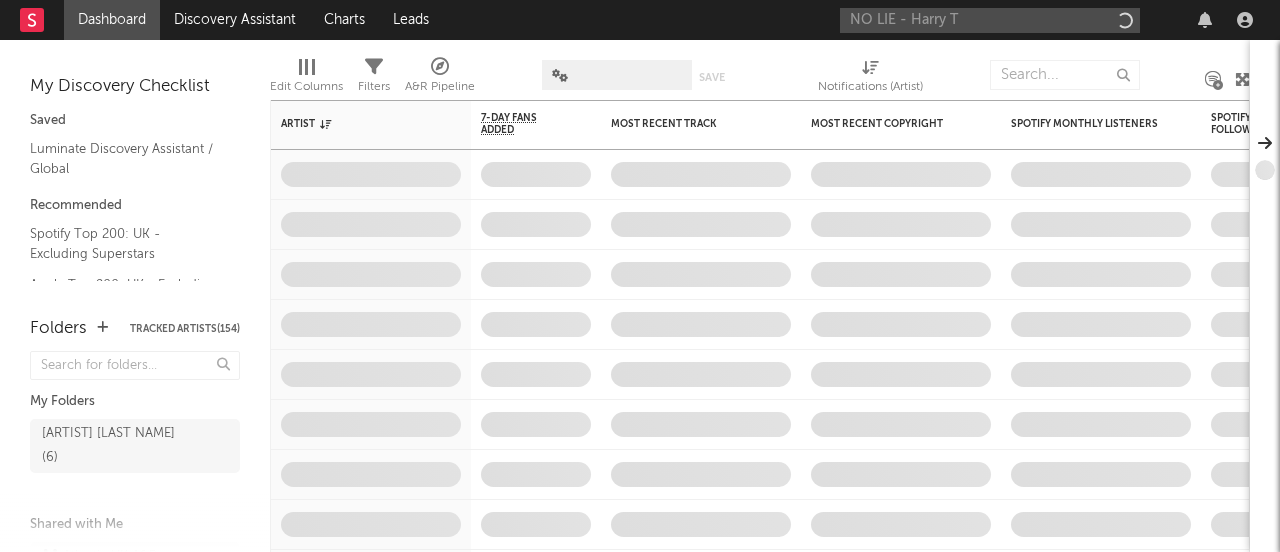 scroll, scrollTop: 0, scrollLeft: 0, axis: both 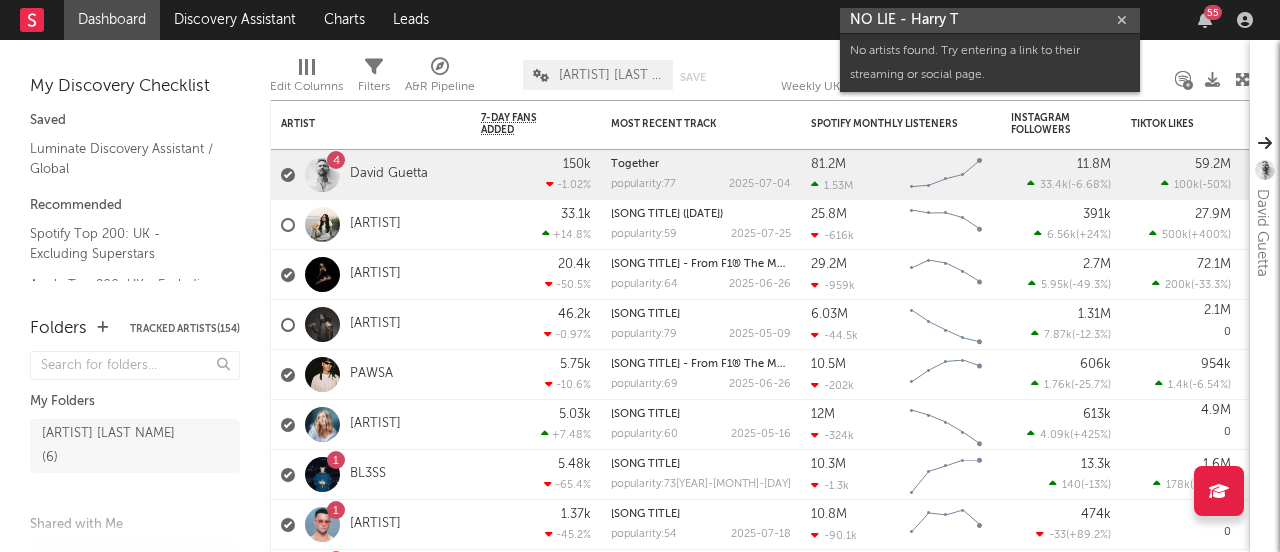 drag, startPoint x: 970, startPoint y: 21, endPoint x: 667, endPoint y: -35, distance: 308.13147 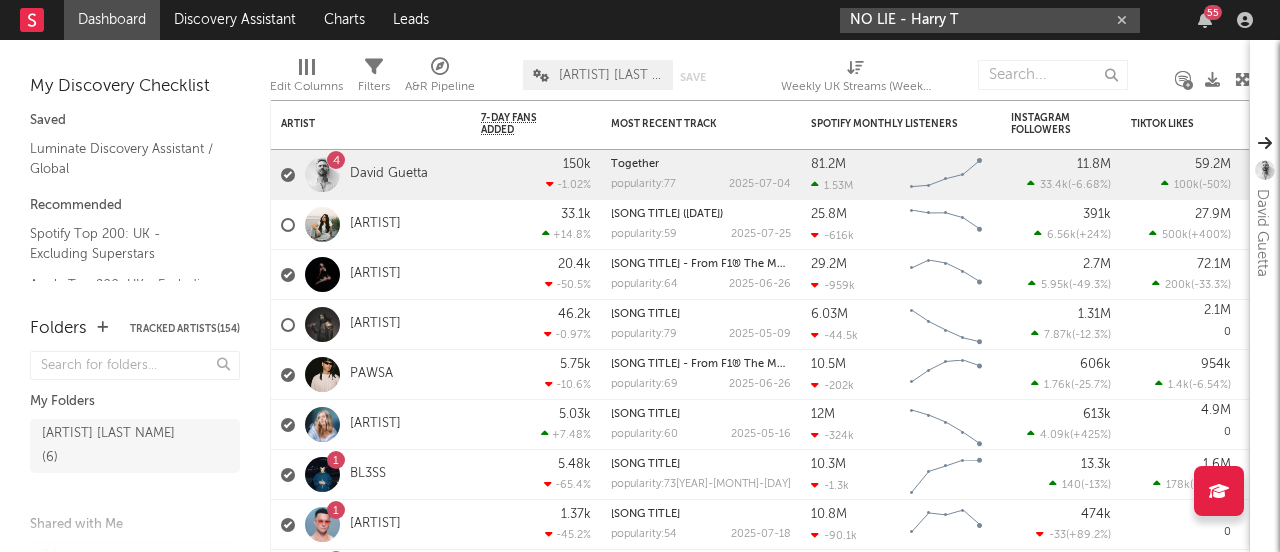 paste on "https://soundcloud.com/[ARTIST]/[SONG_TITLE]?si=[ID]&utm_source=clipboard&utm_medium=text&utm_campaign=social_sharing" 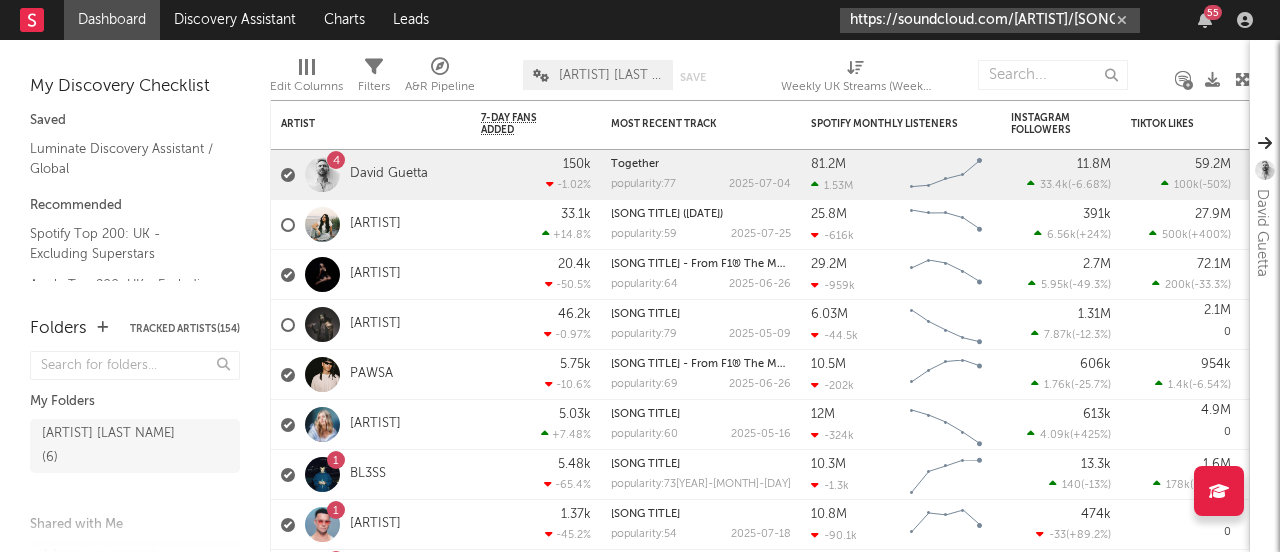 scroll, scrollTop: 0, scrollLeft: 957, axis: horizontal 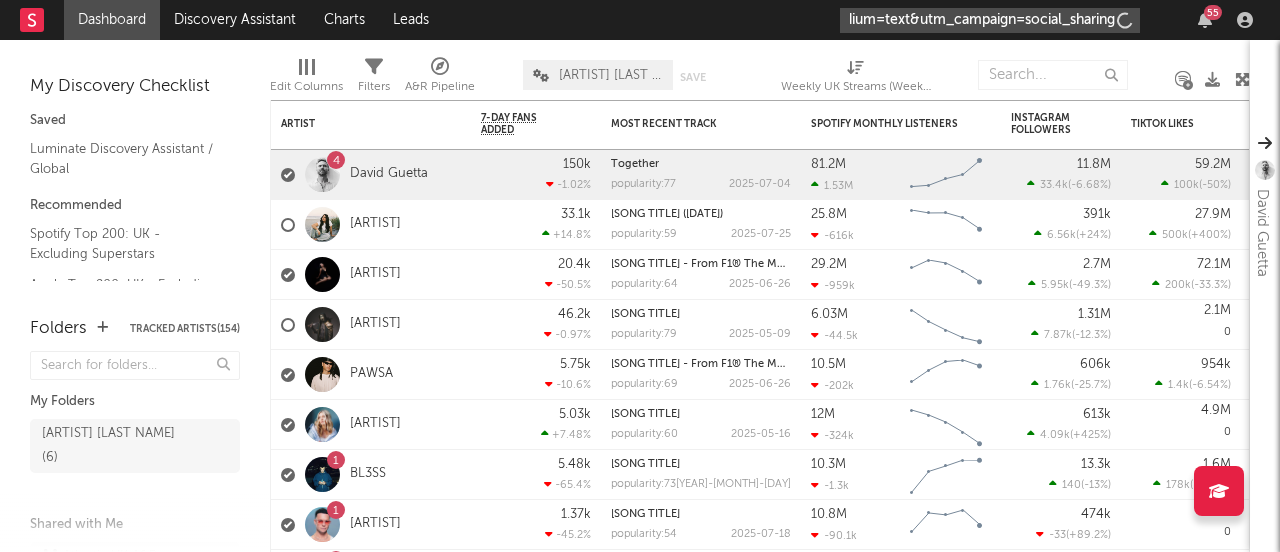 type on "https://soundcloud.com/[ARTIST]/[SONG_TITLE]?si=[ID]&utm_source=clipboard&utm_medium=text&utm_campaign=social_sharing" 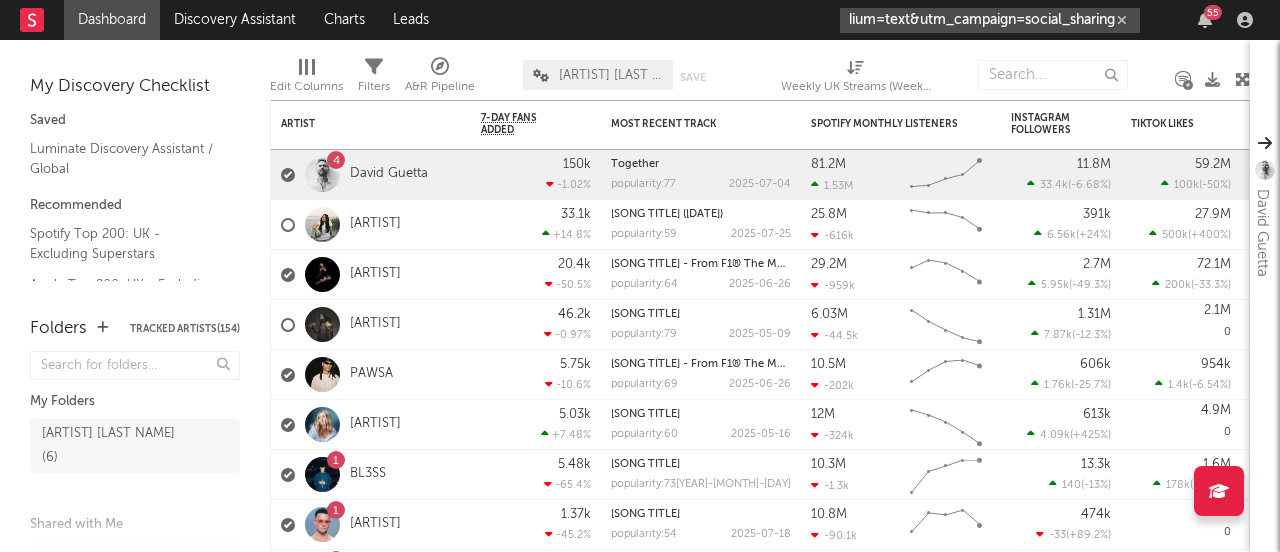 click on "https://soundcloud.com/[ARTIST]/[SONG_TITLE]?si=[ID]&utm_source=clipboard&utm_medium=text&utm_campaign=social_sharing" at bounding box center (990, 20) 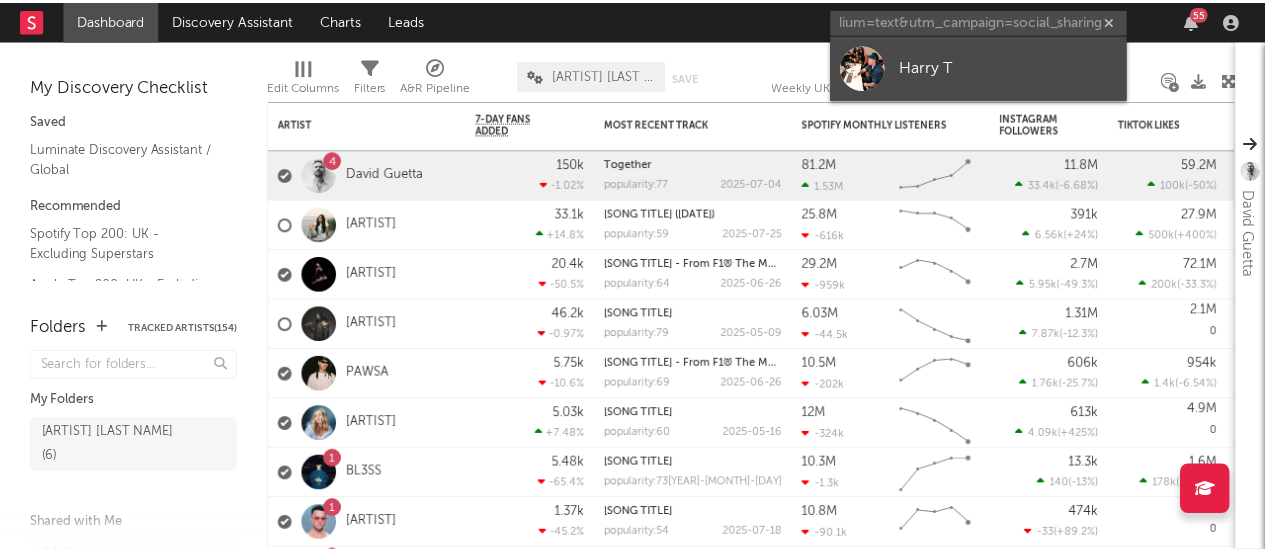 scroll, scrollTop: 0, scrollLeft: 0, axis: both 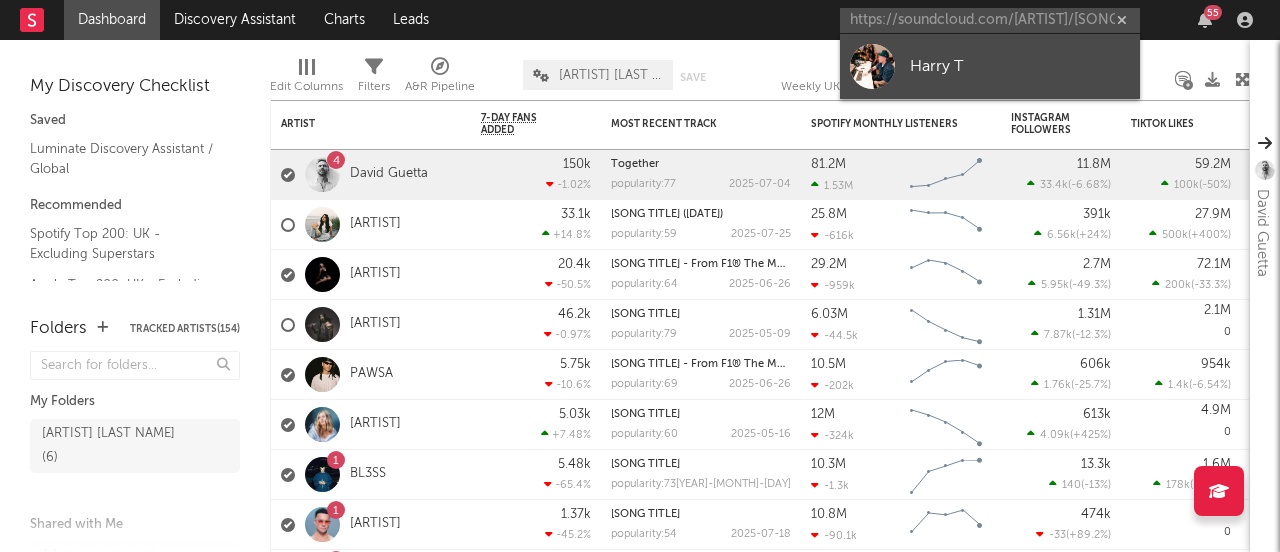 click on "Harry T" at bounding box center [1020, 66] 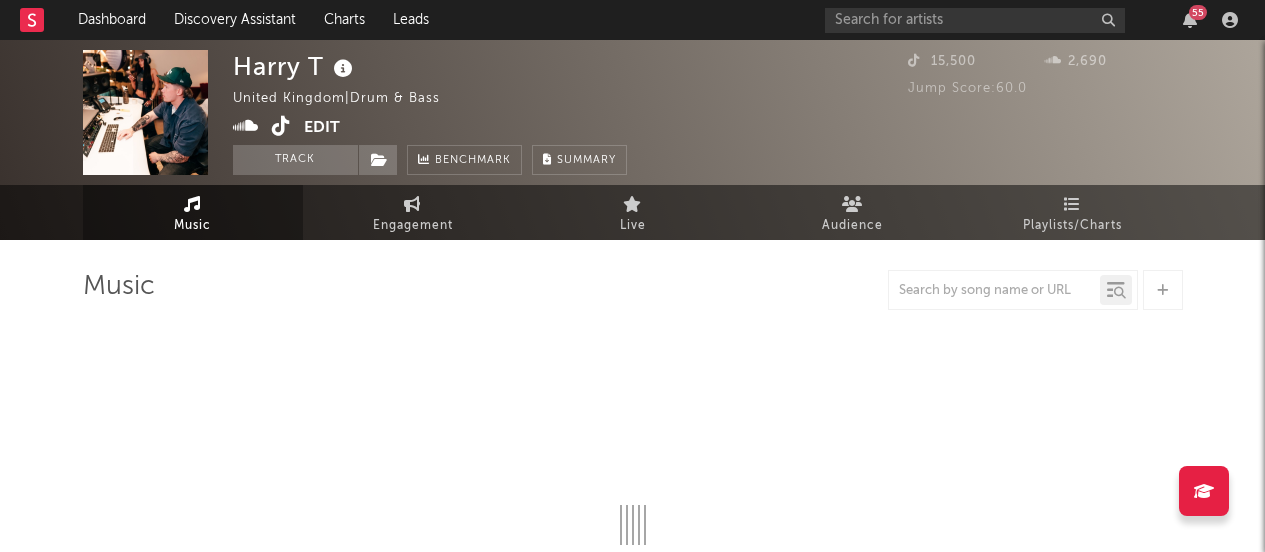 select on "1w" 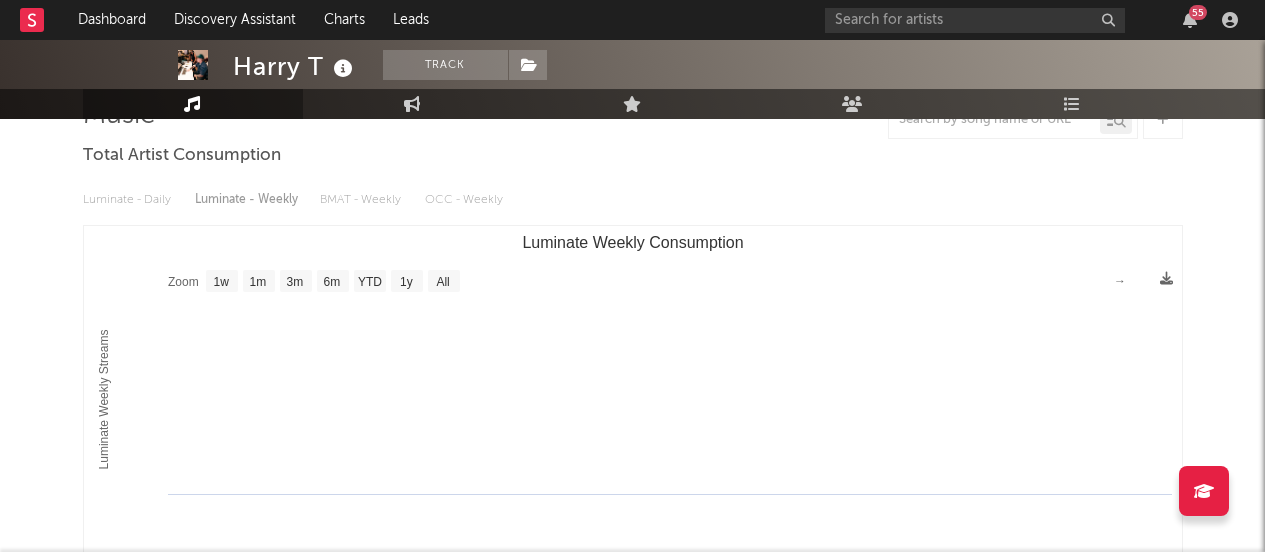 scroll, scrollTop: 75, scrollLeft: 0, axis: vertical 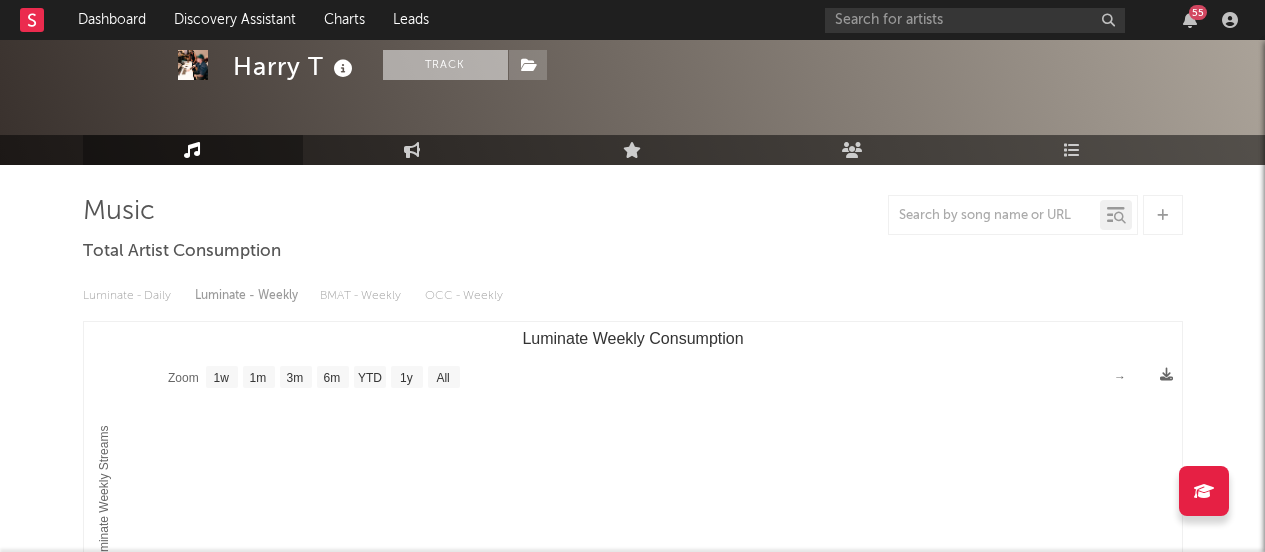 click on "Track" at bounding box center [445, 65] 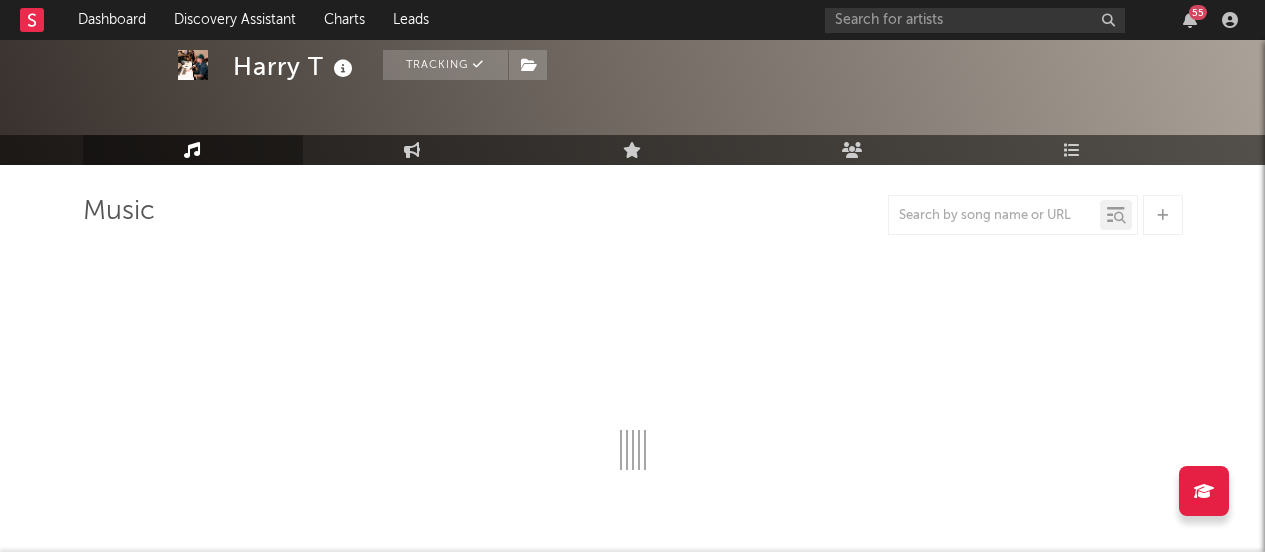 select on "1w" 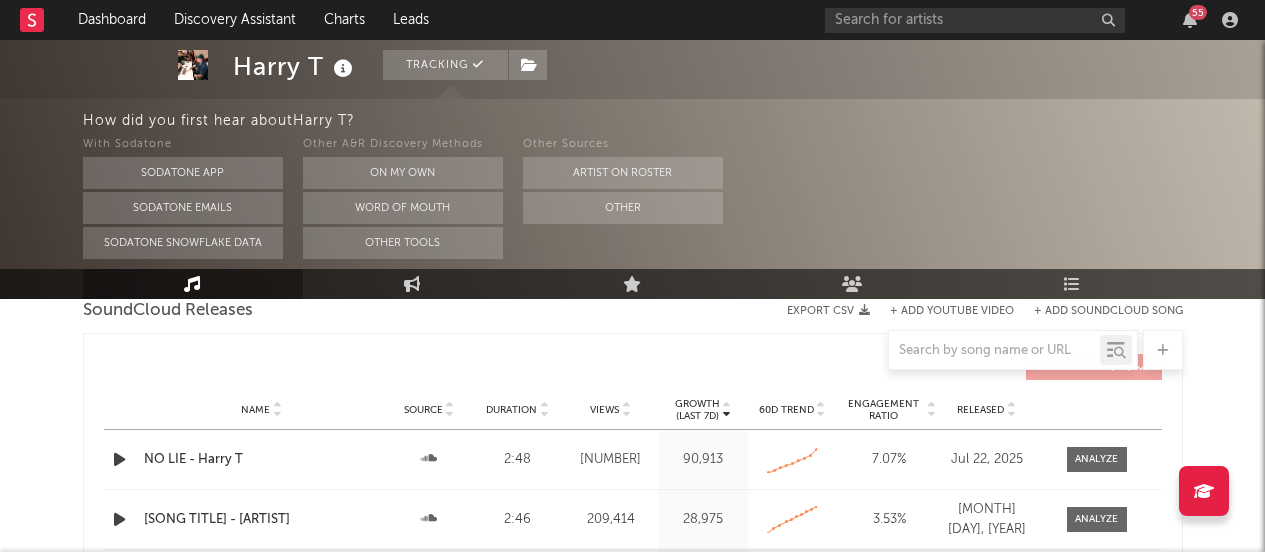 scroll, scrollTop: 1115, scrollLeft: 0, axis: vertical 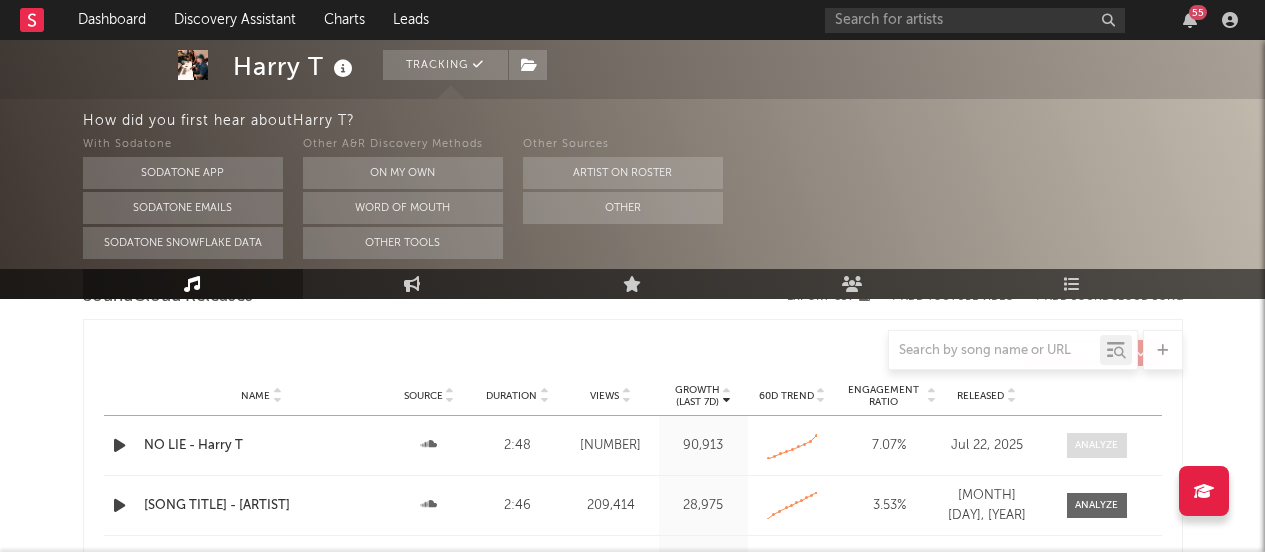 click at bounding box center [1096, 445] 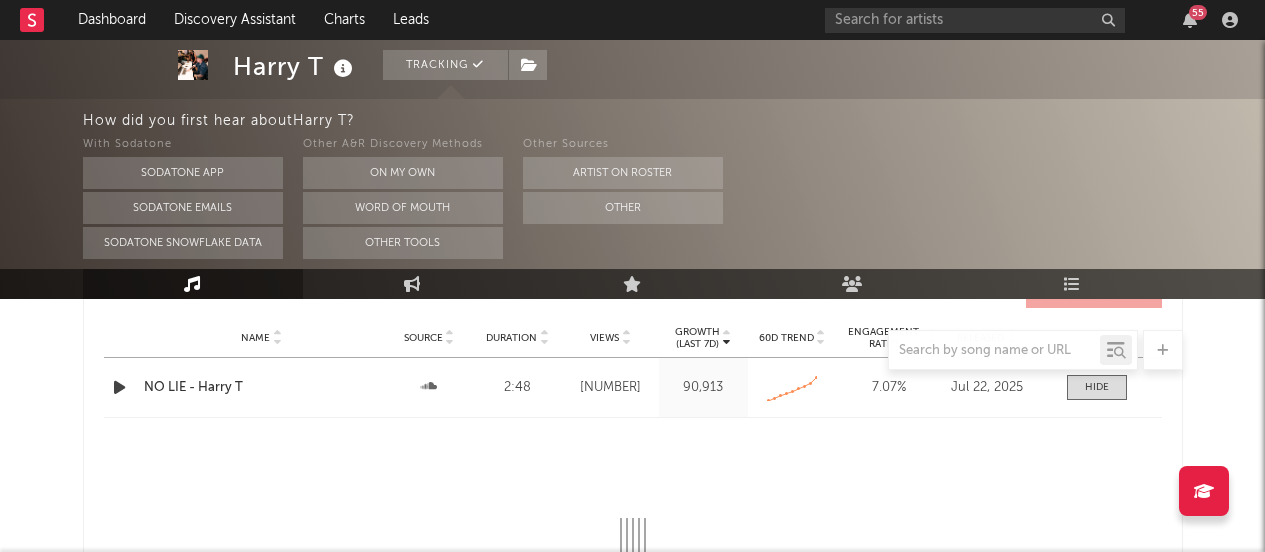 scroll, scrollTop: 1177, scrollLeft: 0, axis: vertical 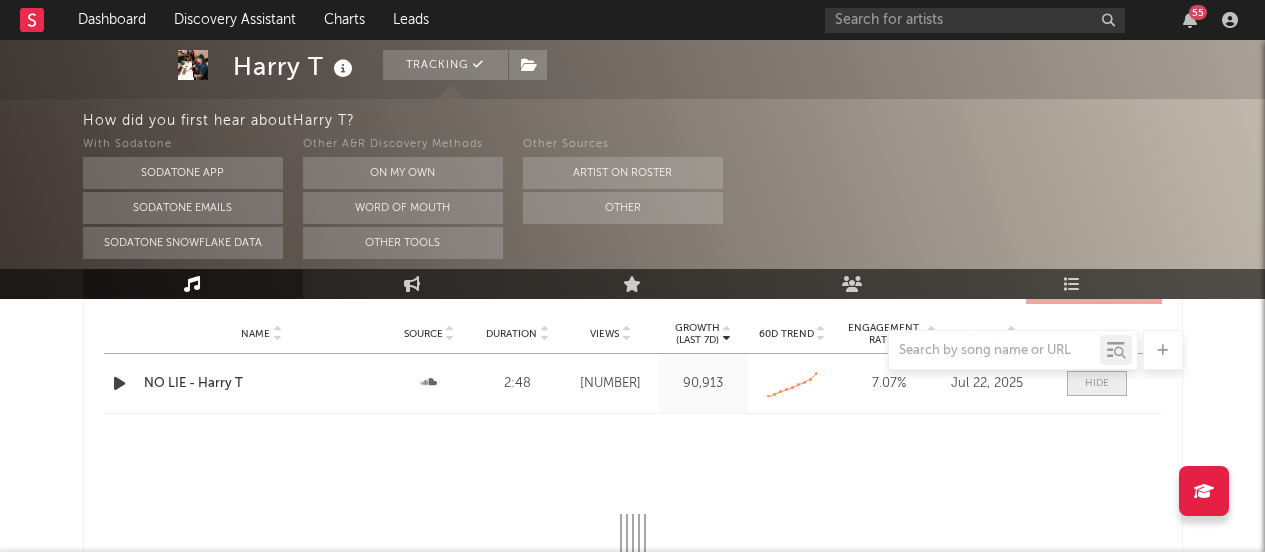 click at bounding box center (1097, 383) 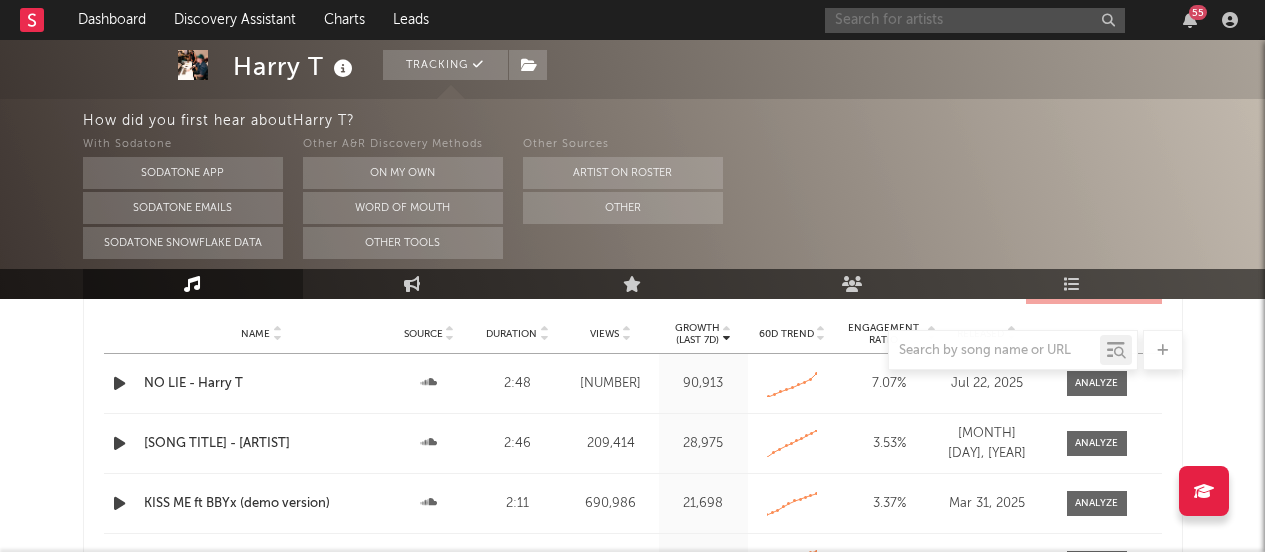 click at bounding box center [975, 20] 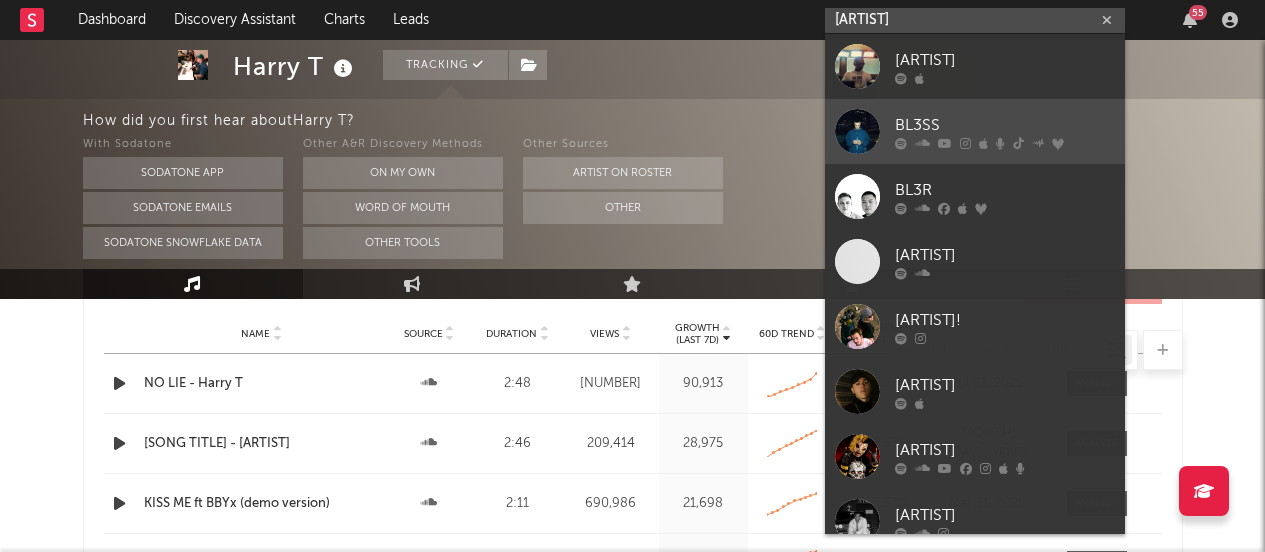 type on "[ARTIST]" 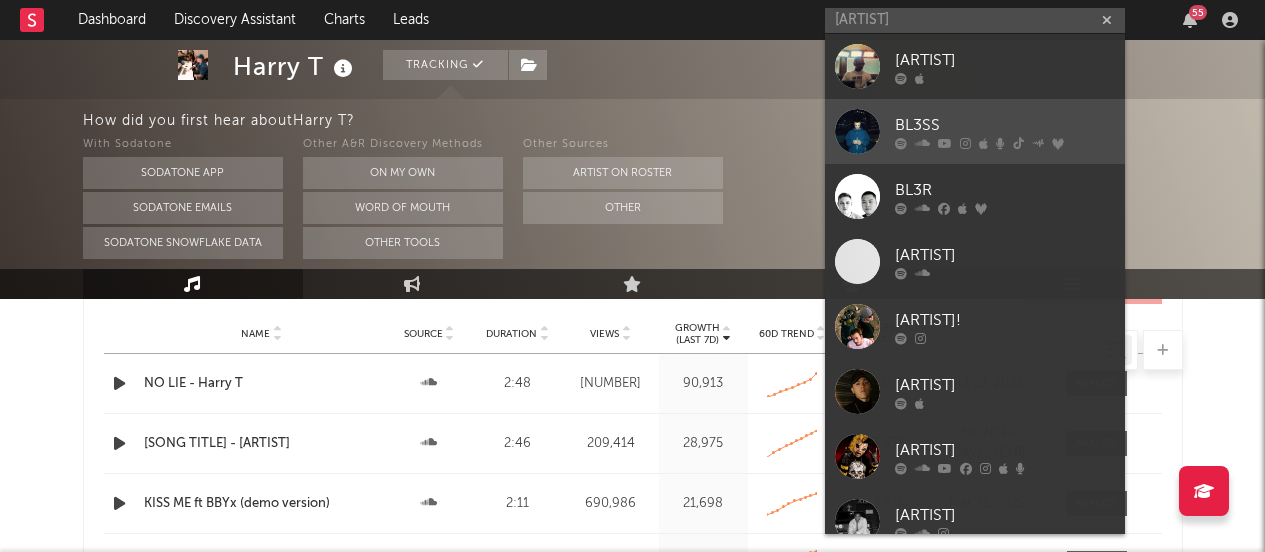 click on "BL3SS" at bounding box center [1005, 125] 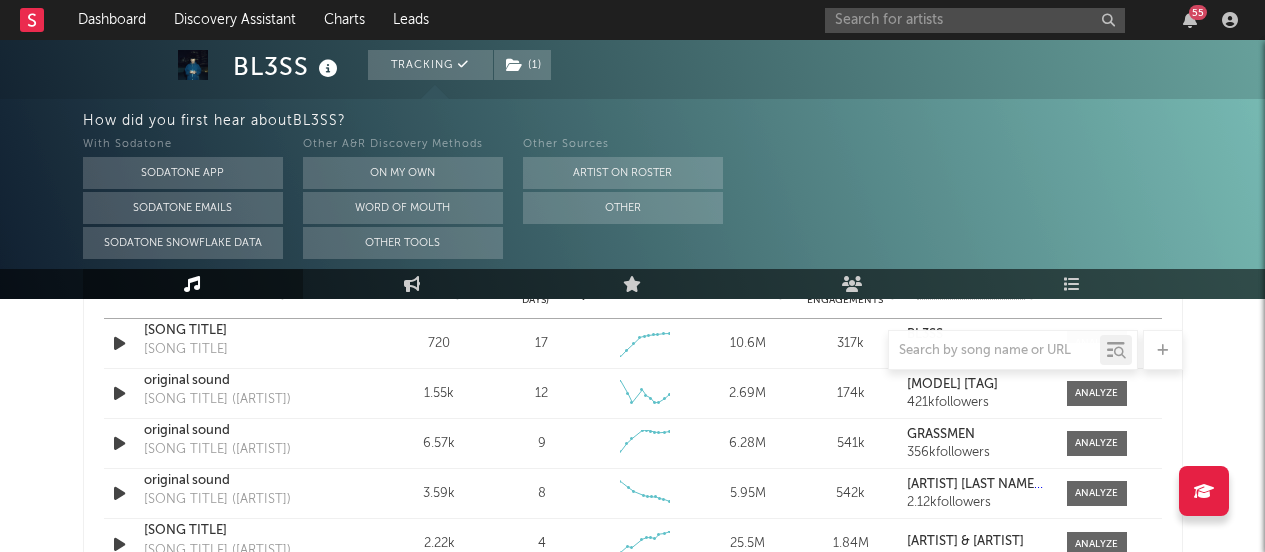 scroll, scrollTop: 1314, scrollLeft: 0, axis: vertical 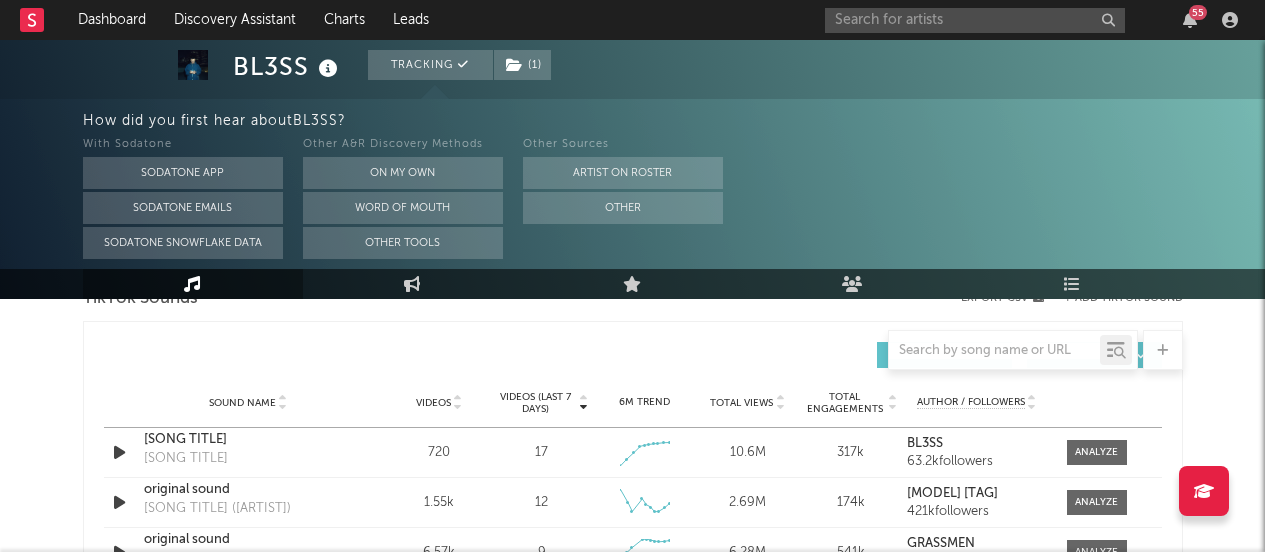 select on "6m" 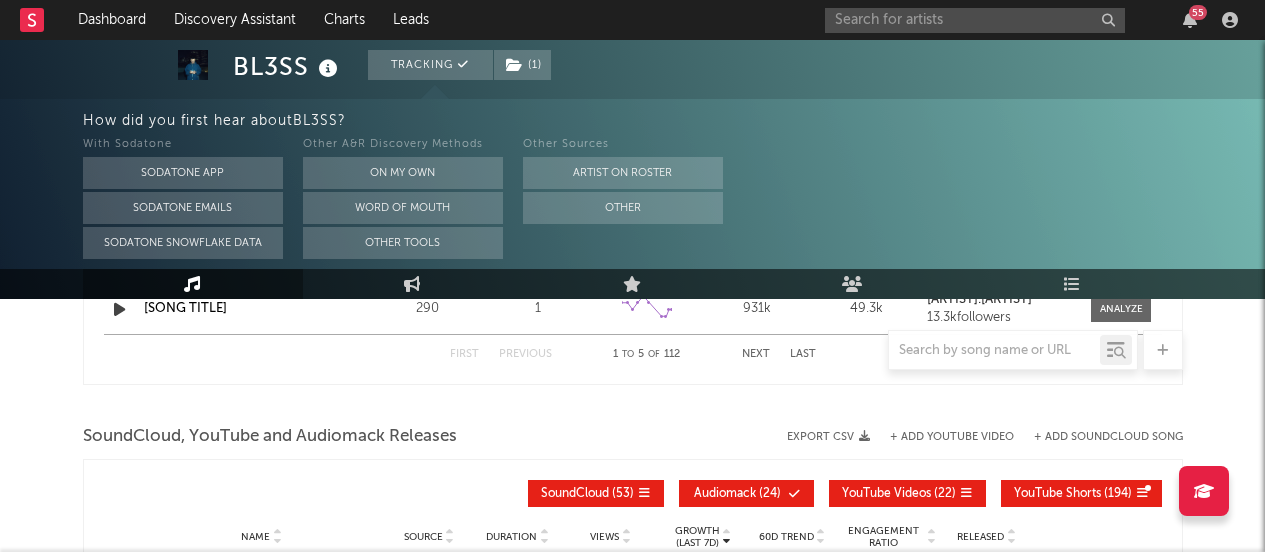 scroll, scrollTop: 2350, scrollLeft: 0, axis: vertical 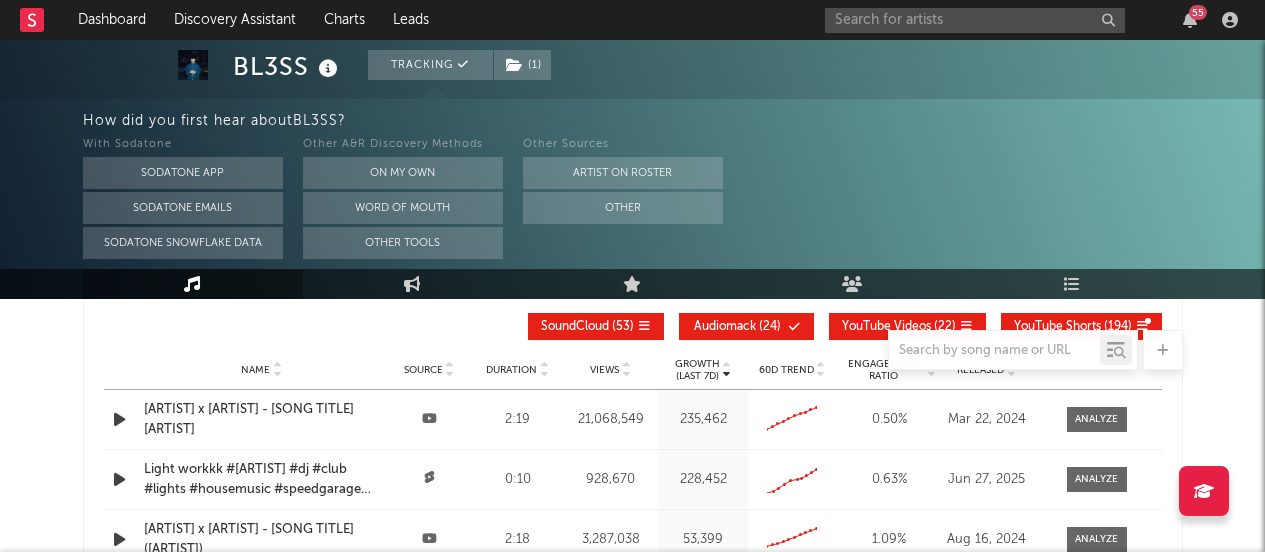 click on "Audiomack" at bounding box center [725, 327] 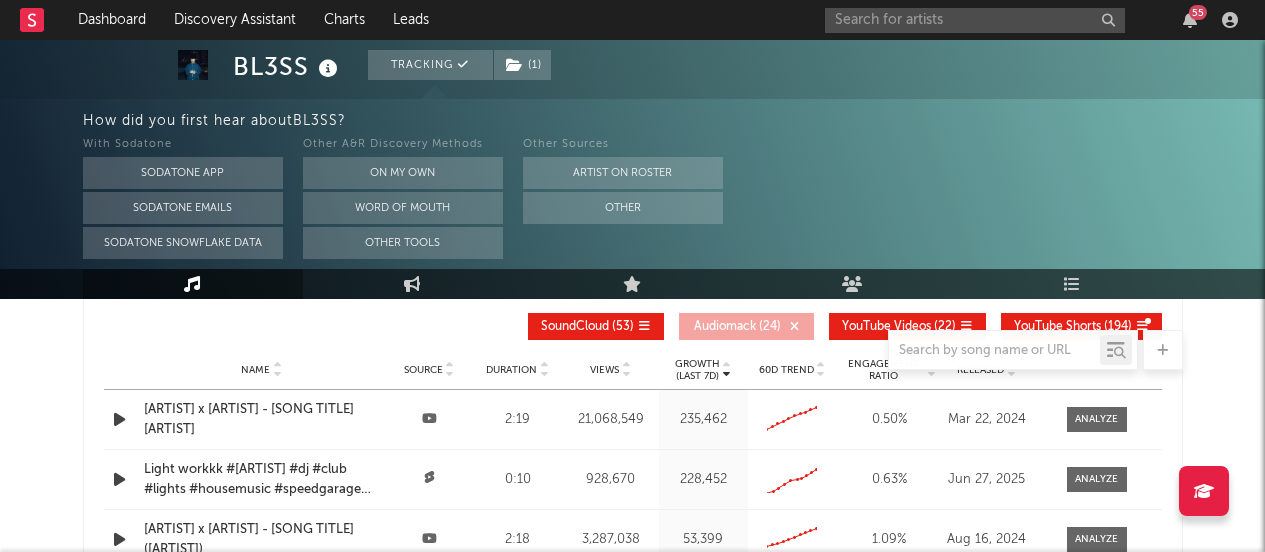 click on "YouTube Videos ( [NUMBER] )" at bounding box center [907, 326] 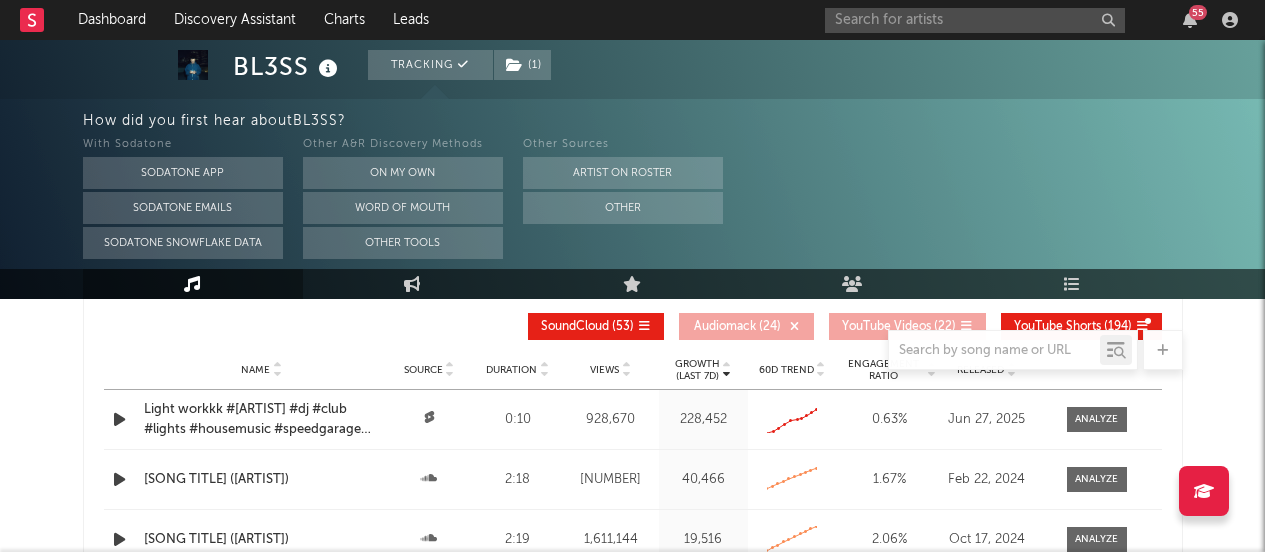 click on "YouTube Shorts ( [NUMBER] )" at bounding box center [1081, 326] 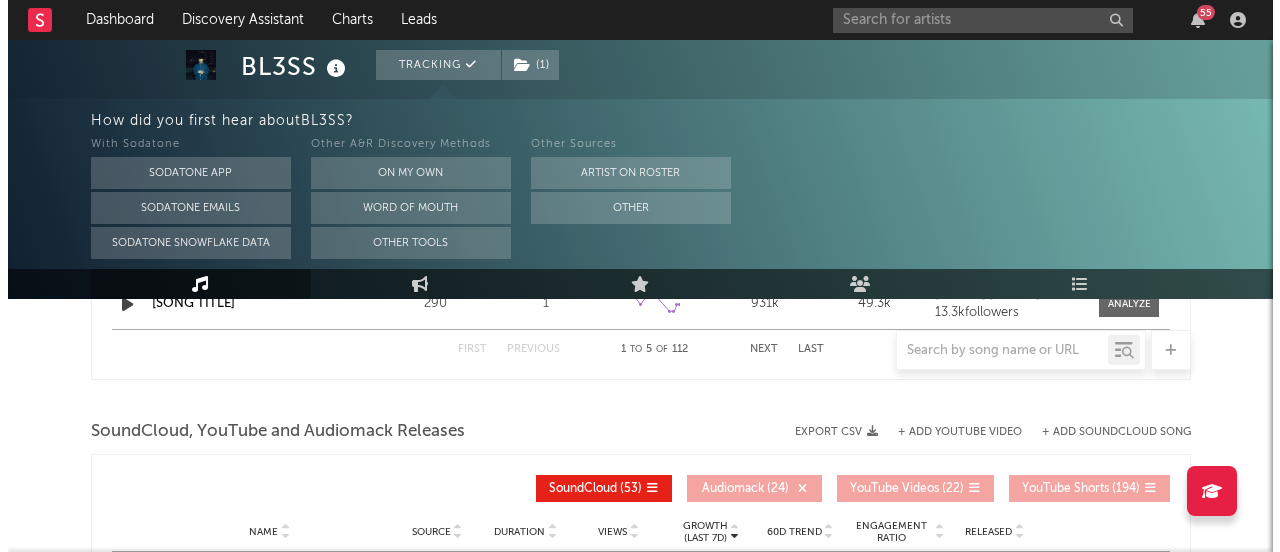 scroll, scrollTop: 2156, scrollLeft: 0, axis: vertical 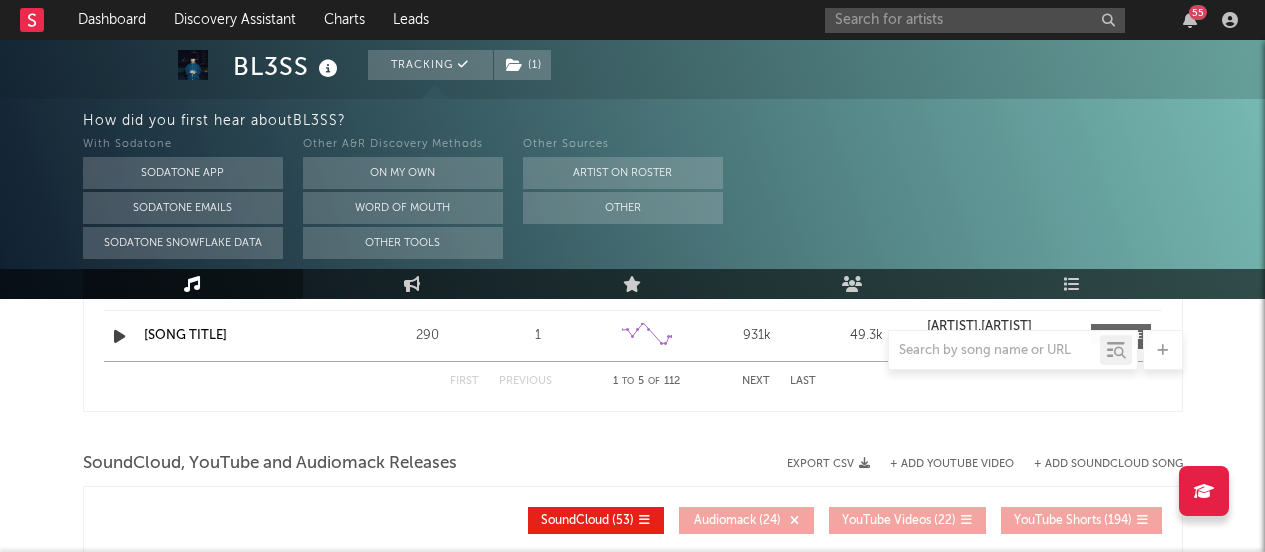 click on "+ Add SoundCloud Song" at bounding box center [1108, 464] 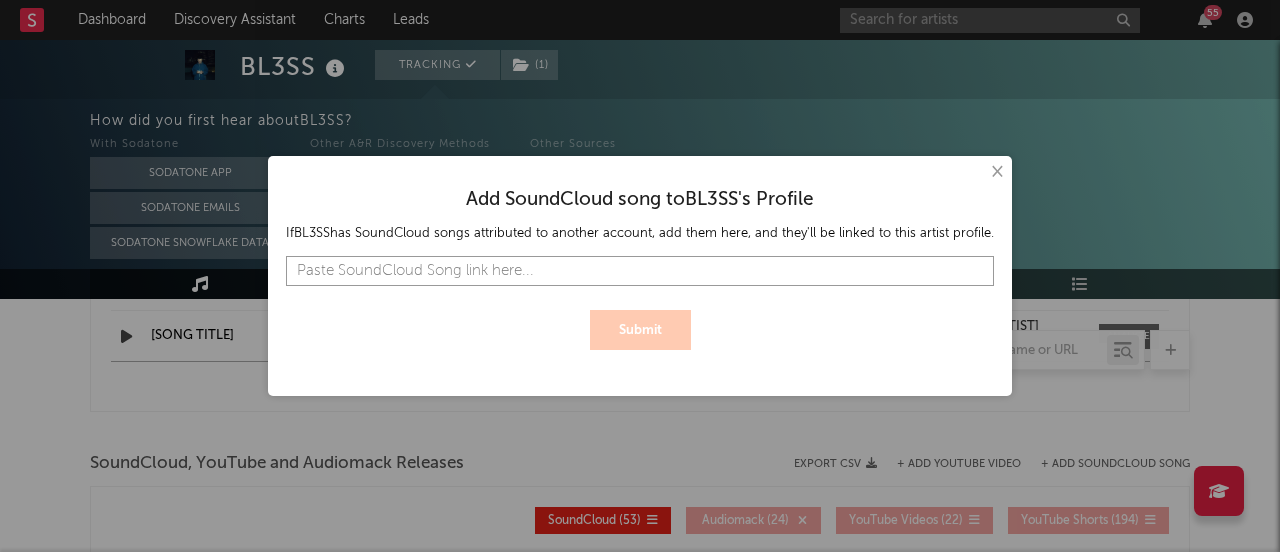 click at bounding box center [640, 271] 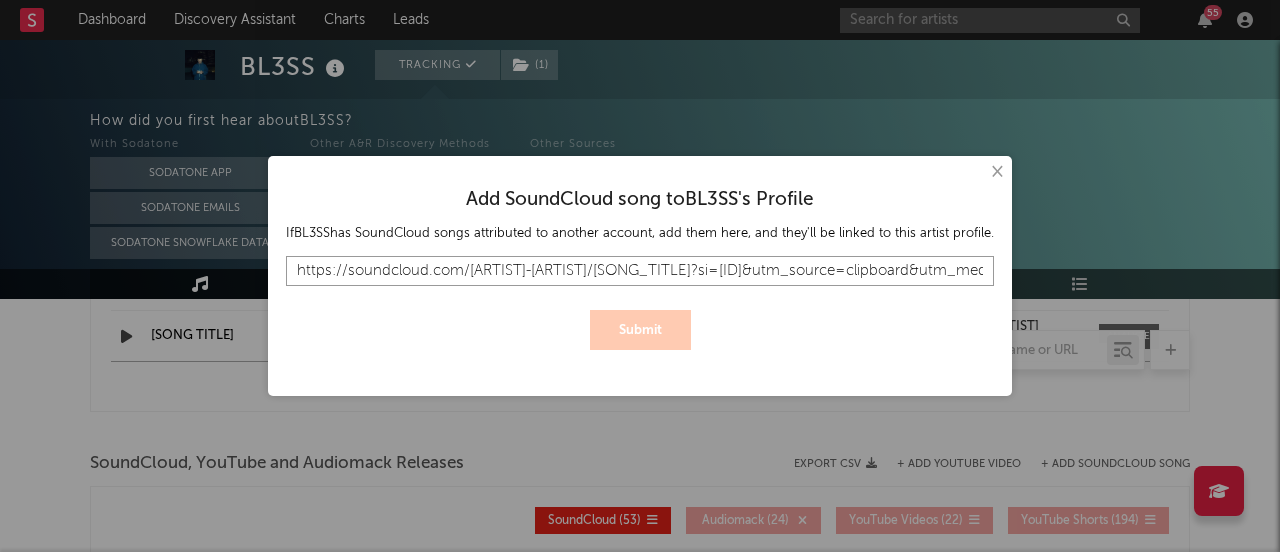 scroll, scrollTop: 0, scrollLeft: 544, axis: horizontal 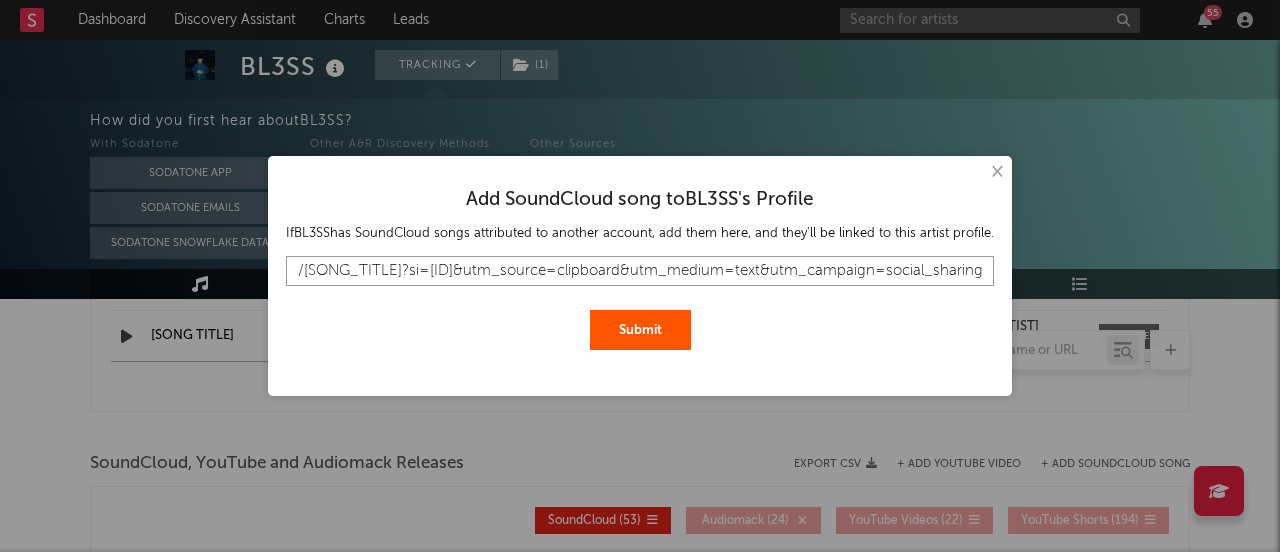 type on "https://soundcloud.com/[ARTIST]-[ARTIST]/[SONG_TITLE]?si=[ID]&utm_source=clipboard&utm_medium=text&utm_campaign=social_sharing" 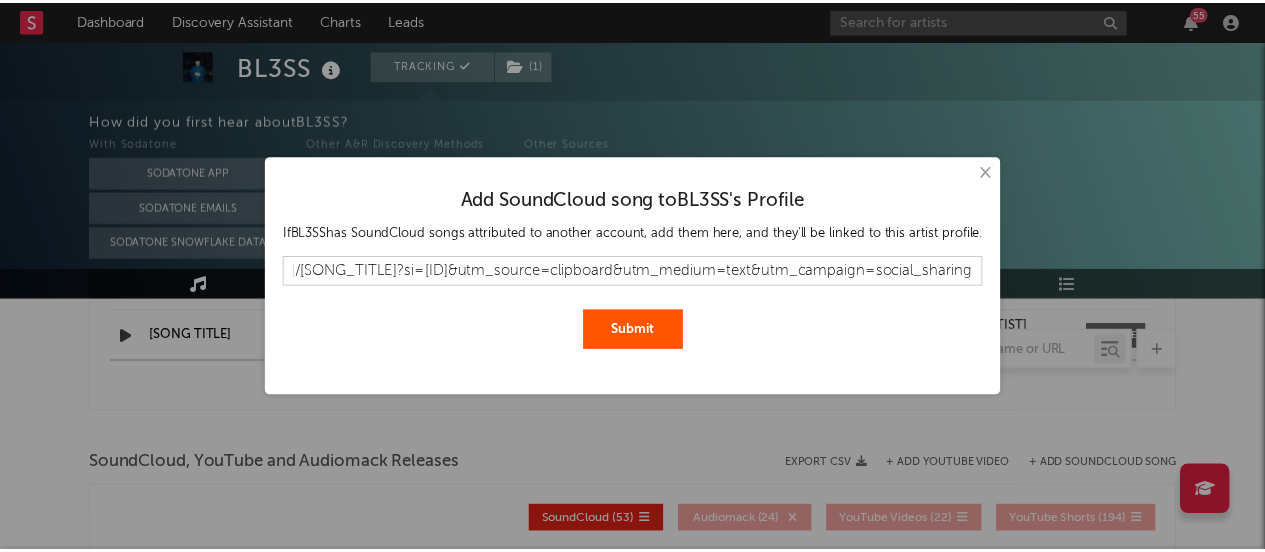 scroll, scrollTop: 0, scrollLeft: 0, axis: both 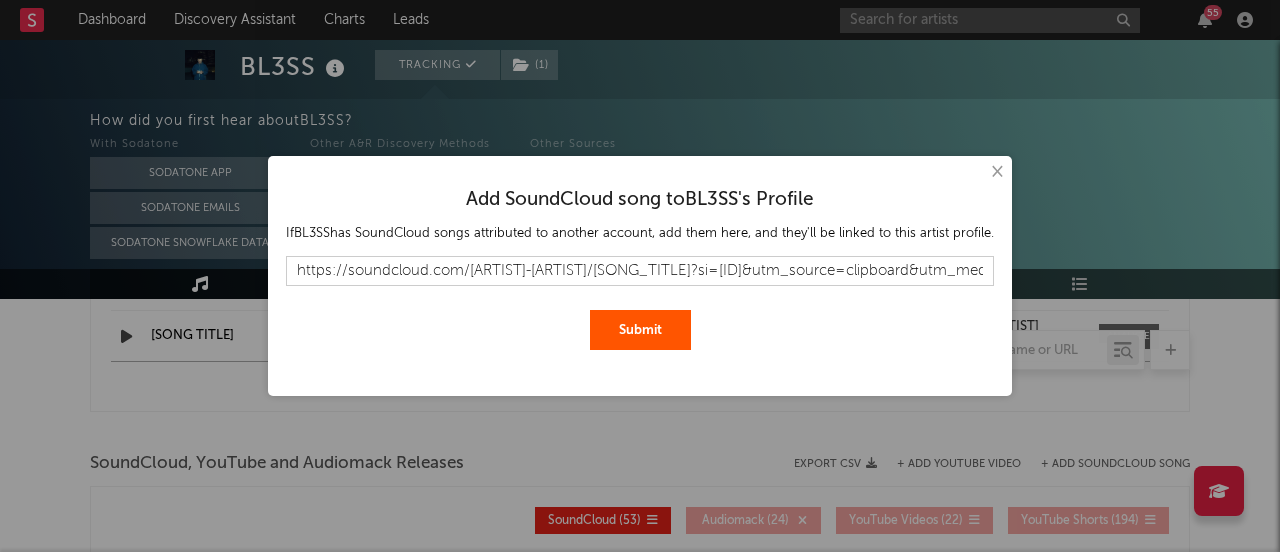 click on "Submit" at bounding box center (640, 330) 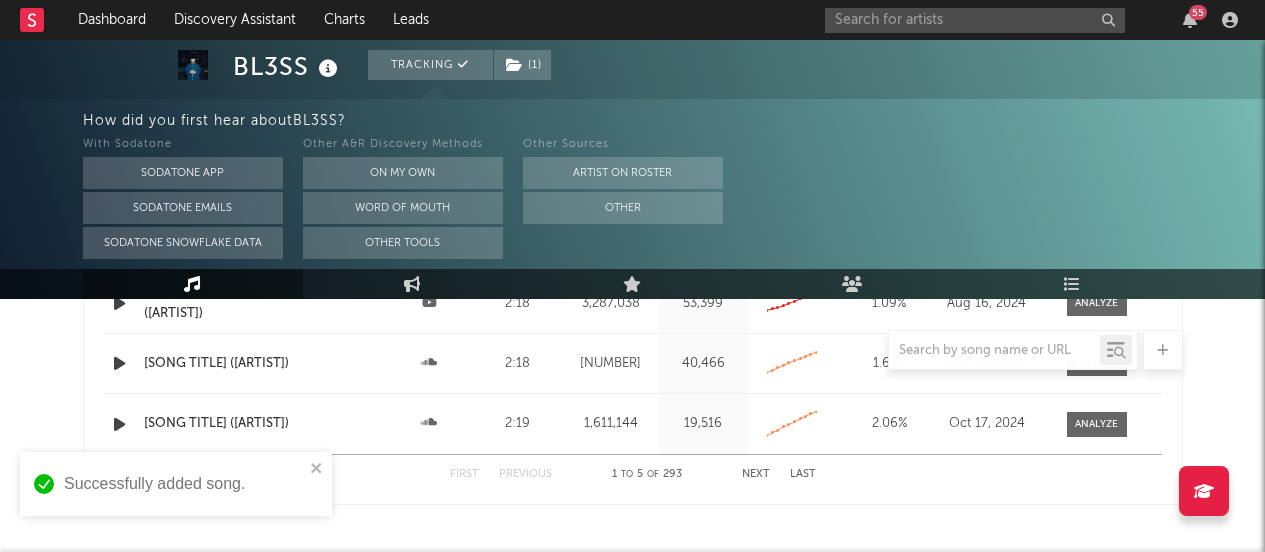 scroll, scrollTop: 2595, scrollLeft: 0, axis: vertical 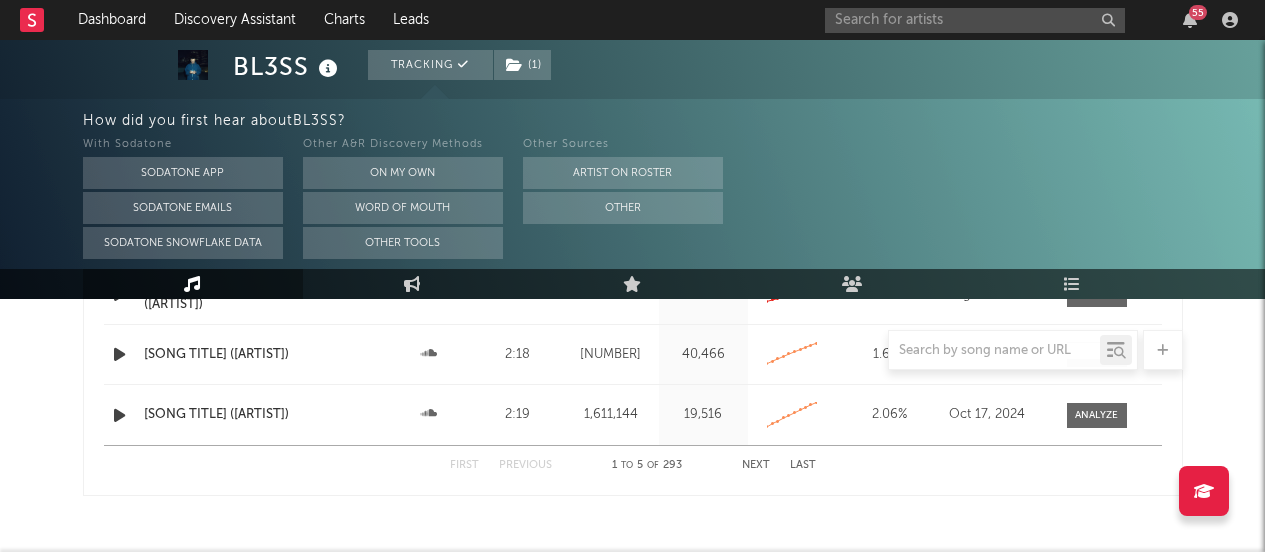 click on "Next" at bounding box center [756, 465] 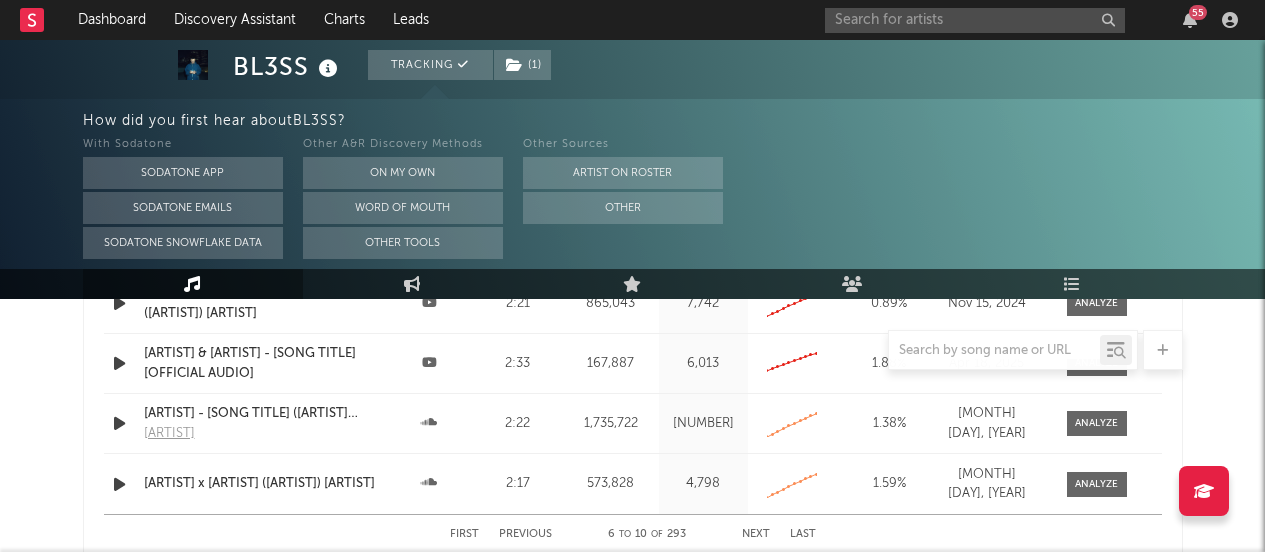 scroll, scrollTop: 2555, scrollLeft: 0, axis: vertical 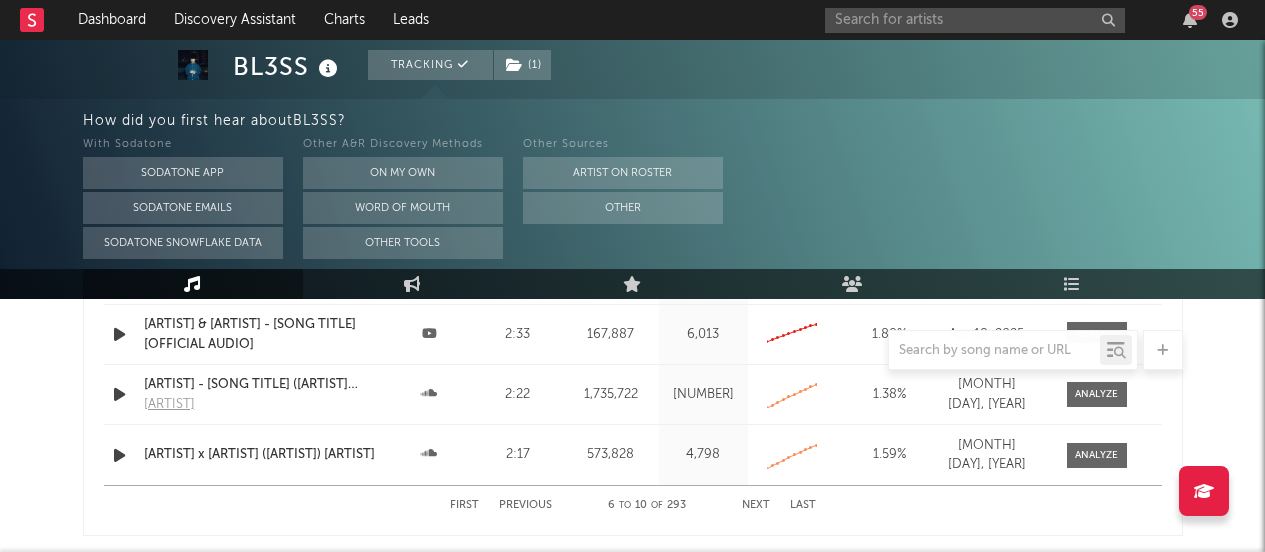 click on "Next" at bounding box center [756, 505] 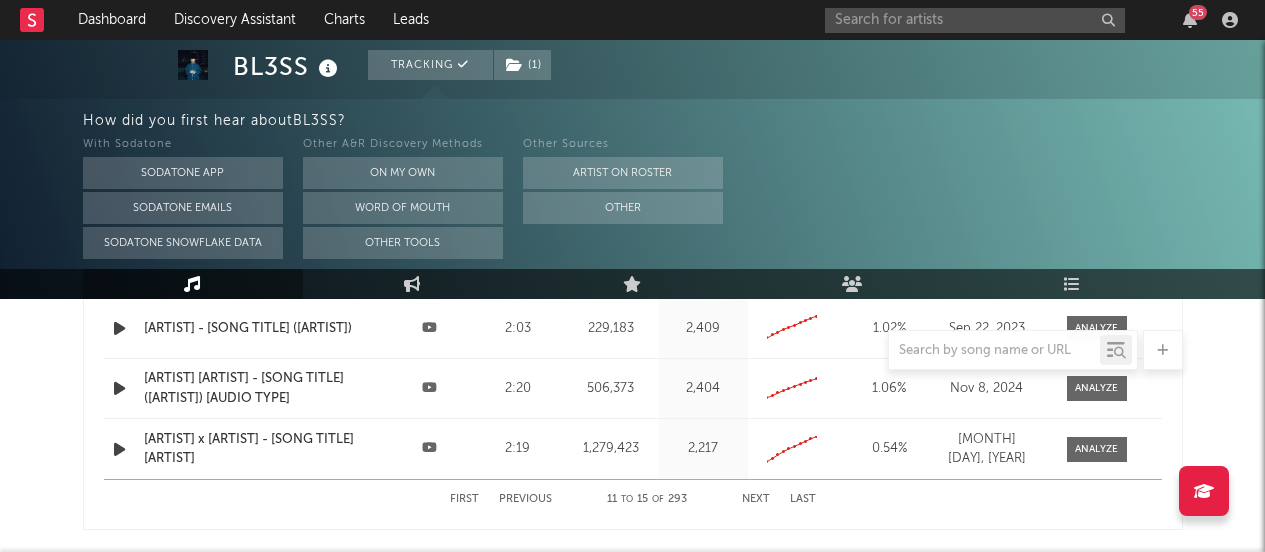 scroll, scrollTop: 2564, scrollLeft: 0, axis: vertical 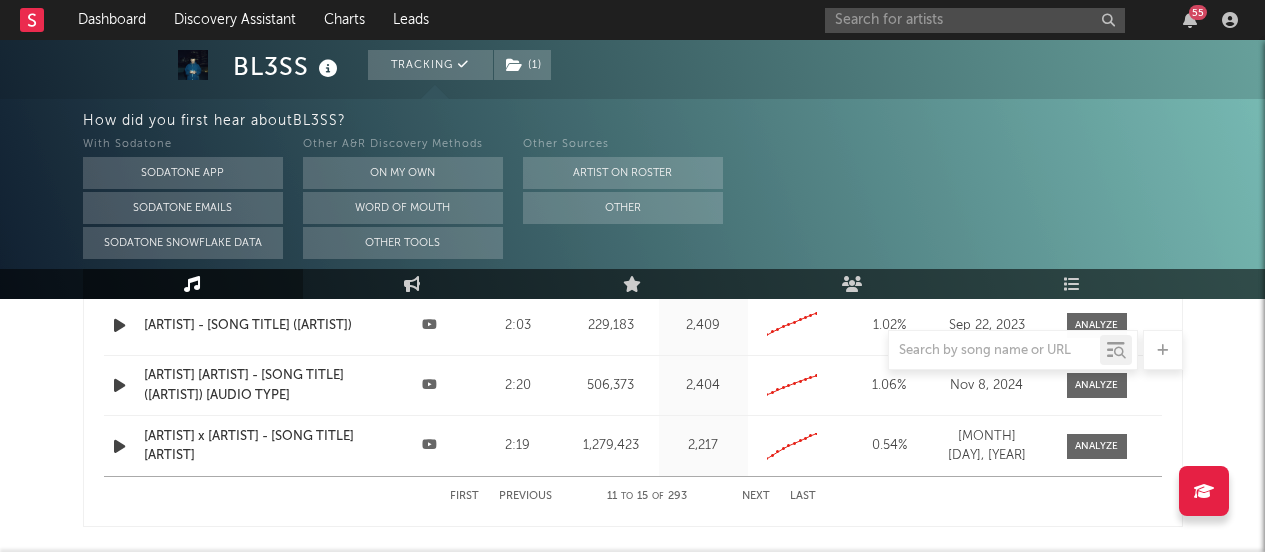 click on "Next" at bounding box center [756, 496] 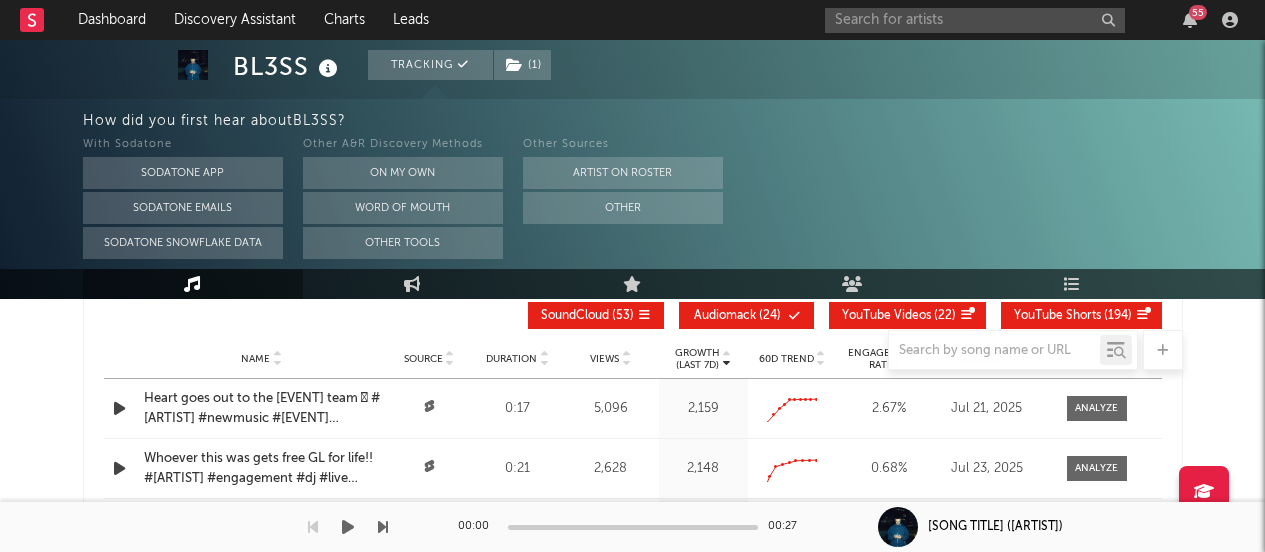 scroll, scrollTop: 2348, scrollLeft: 0, axis: vertical 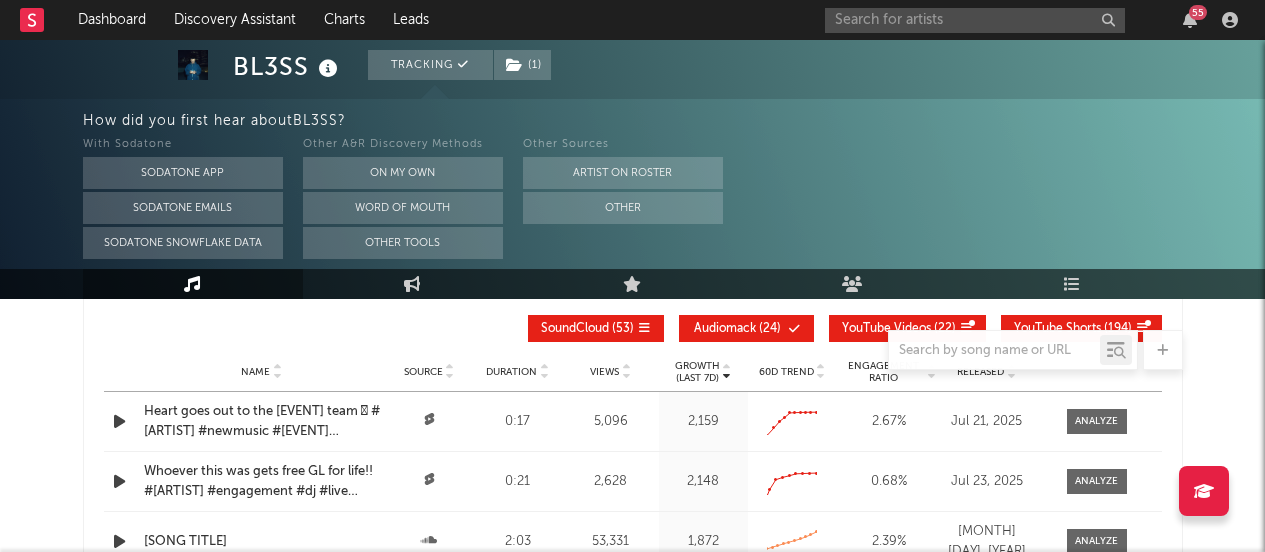 click at bounding box center (994, 350) 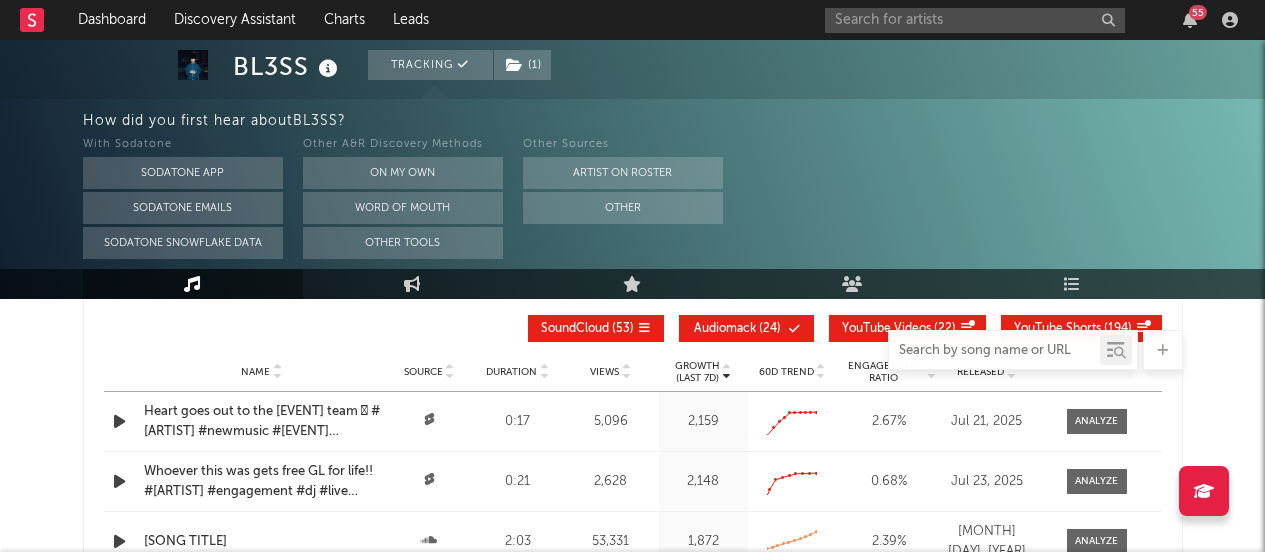 click at bounding box center (994, 351) 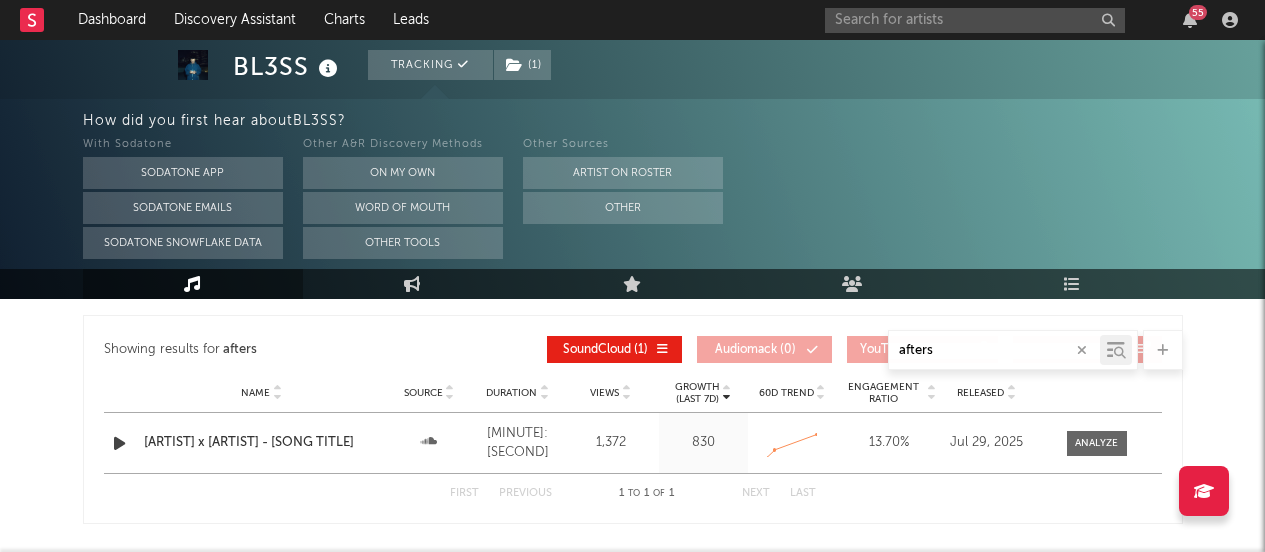 scroll, scrollTop: 1622, scrollLeft: 0, axis: vertical 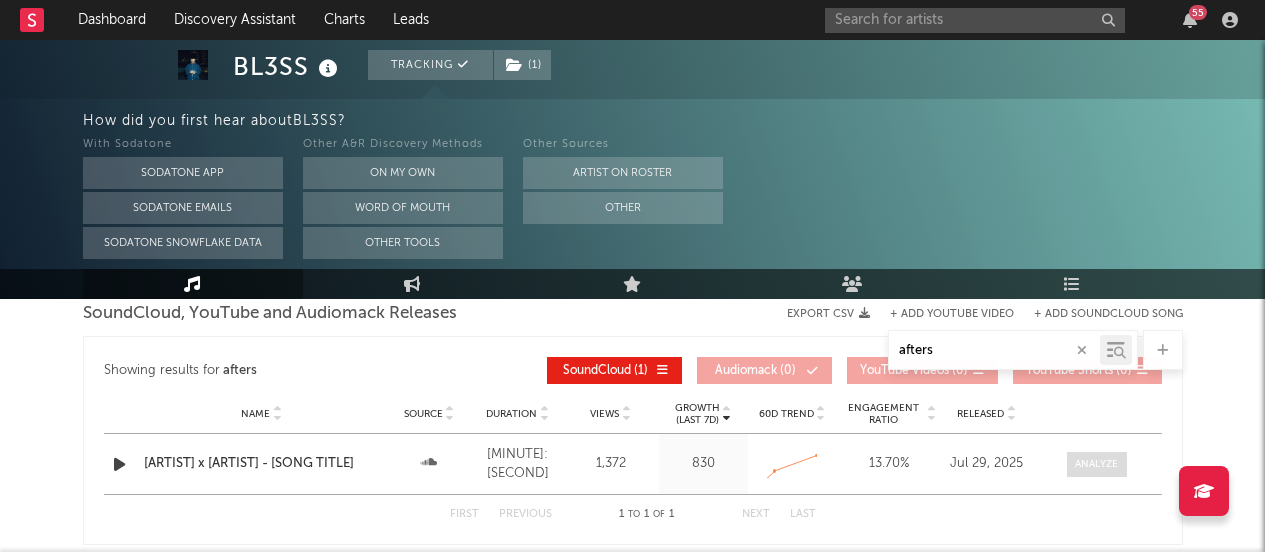 type on "afters" 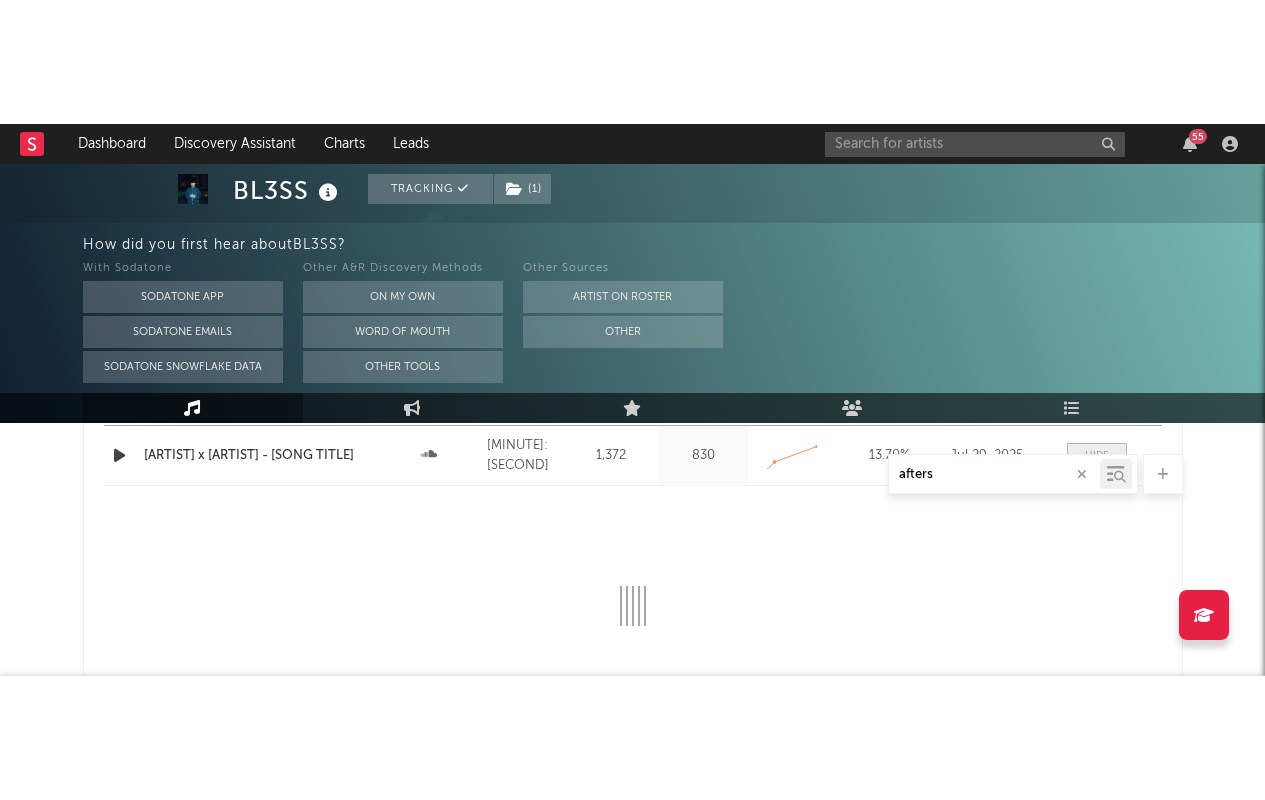 scroll, scrollTop: 1763, scrollLeft: 0, axis: vertical 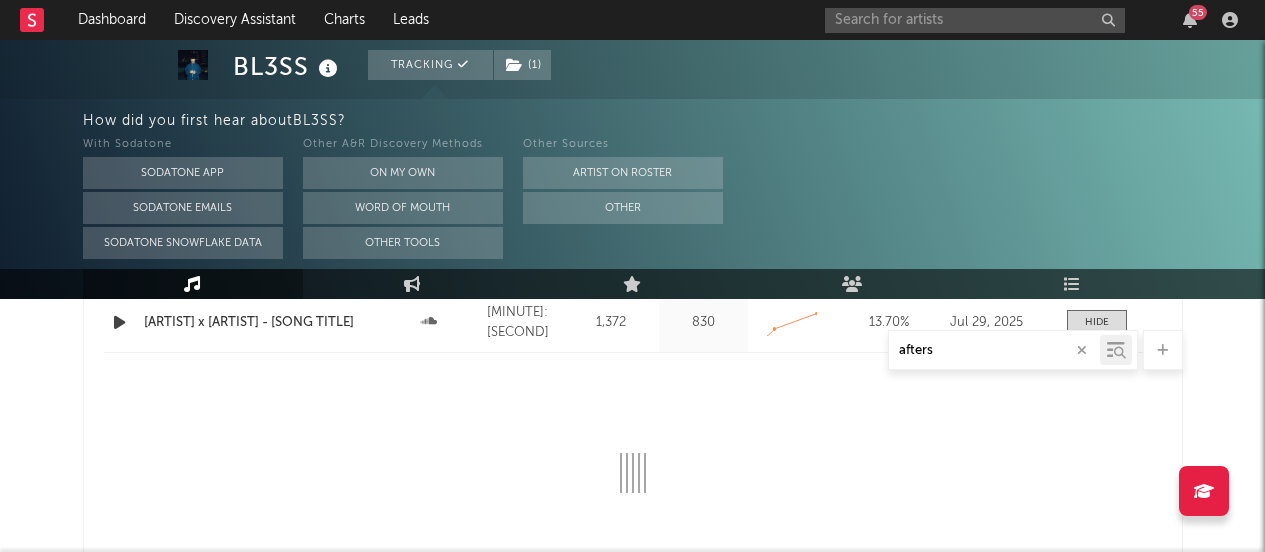 select on "All" 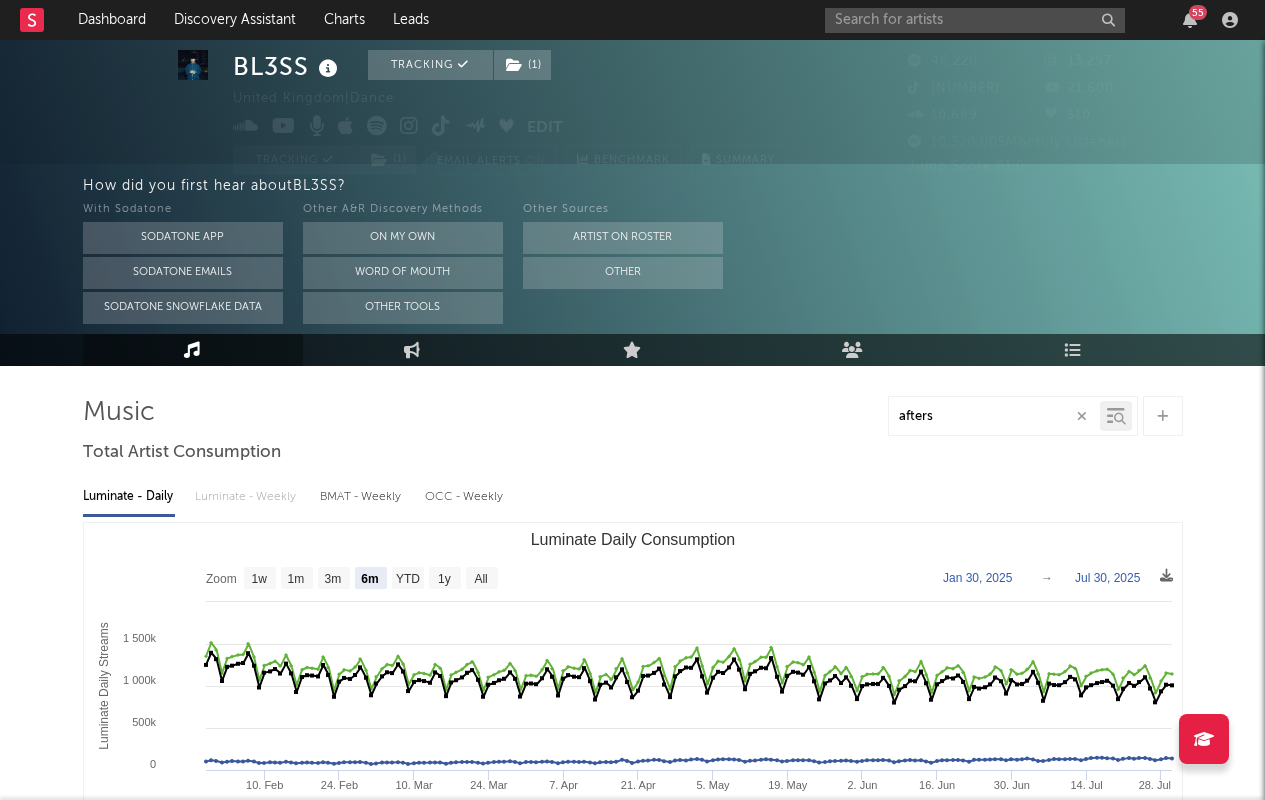 scroll, scrollTop: 0, scrollLeft: 0, axis: both 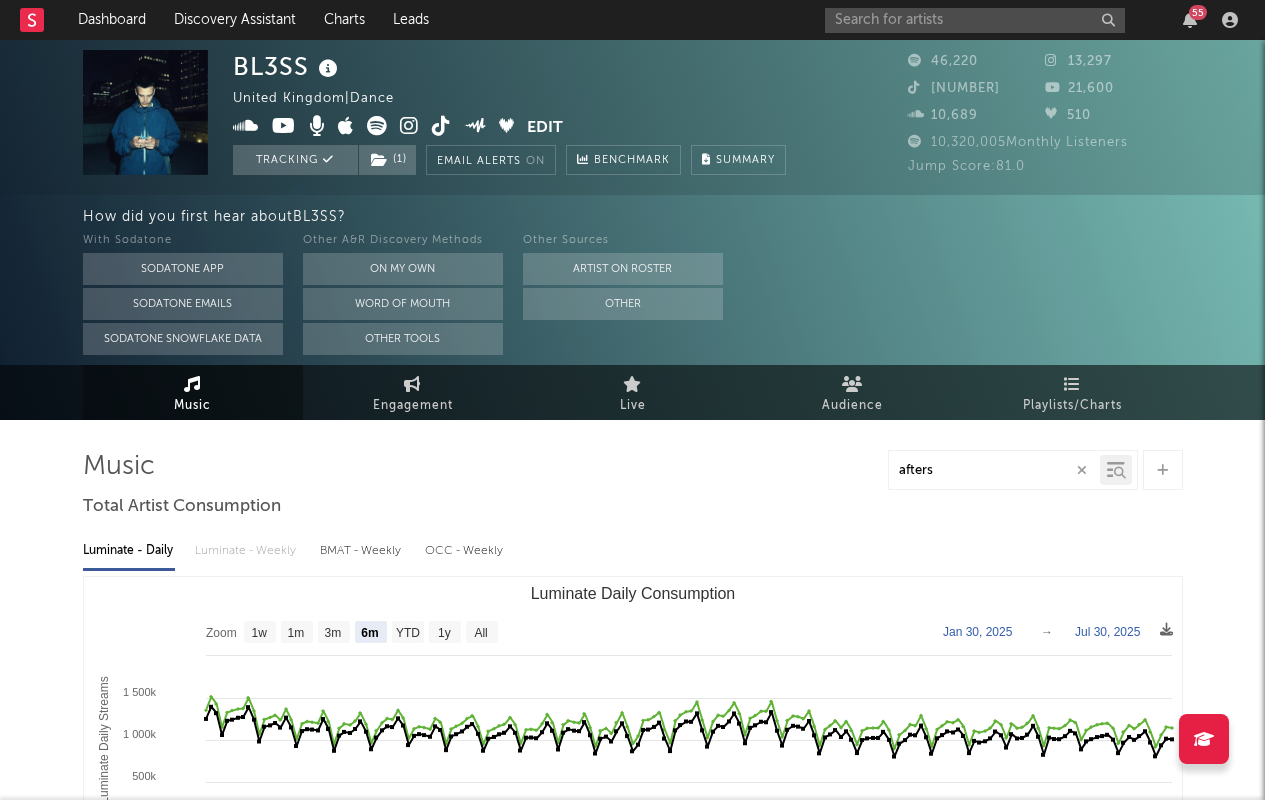 click at bounding box center [1082, 470] 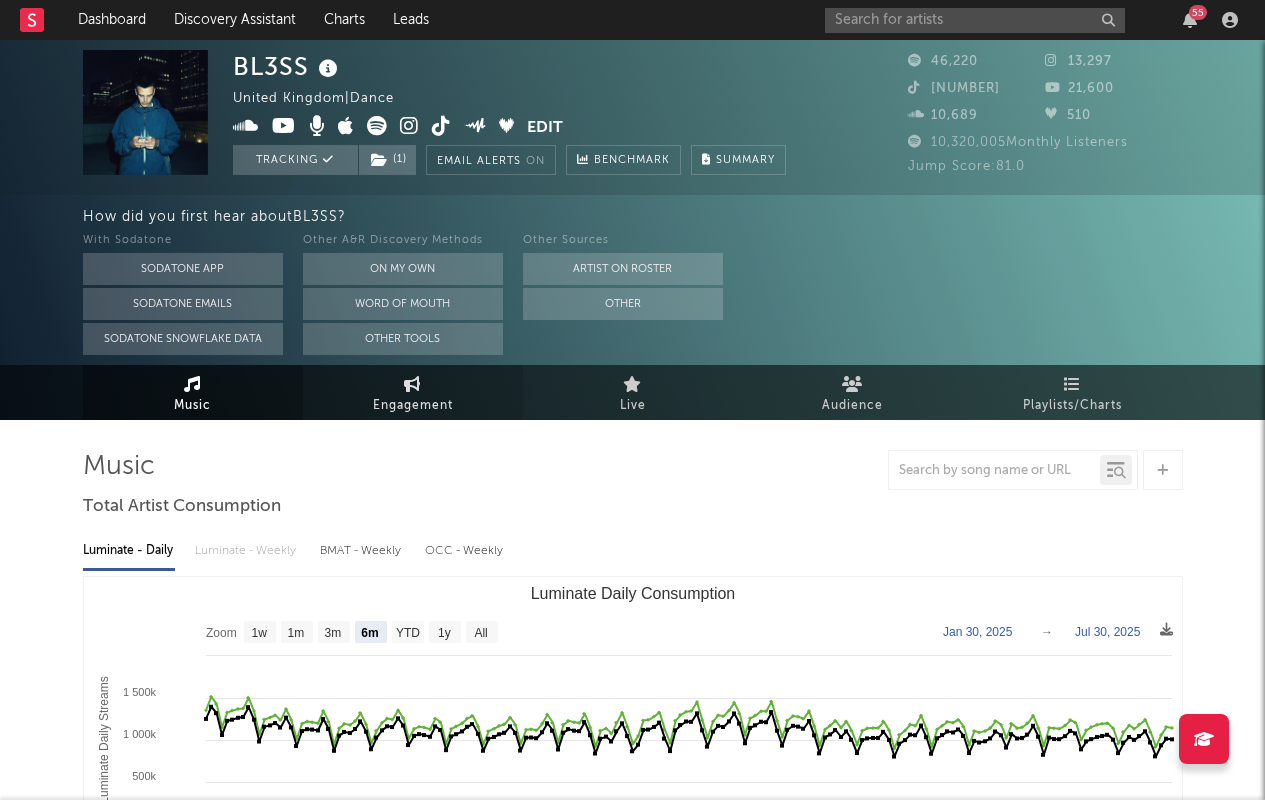 click on "Engagement" at bounding box center (413, 392) 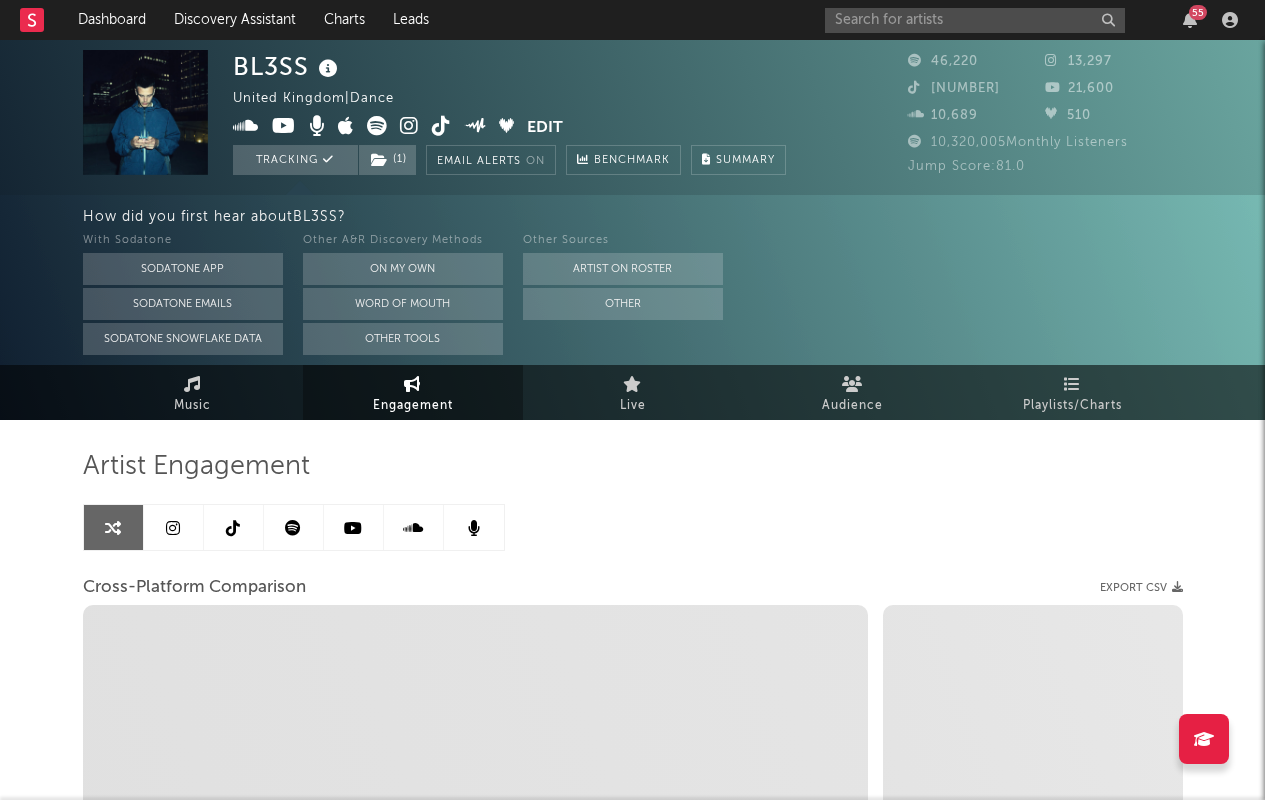 select on "1w" 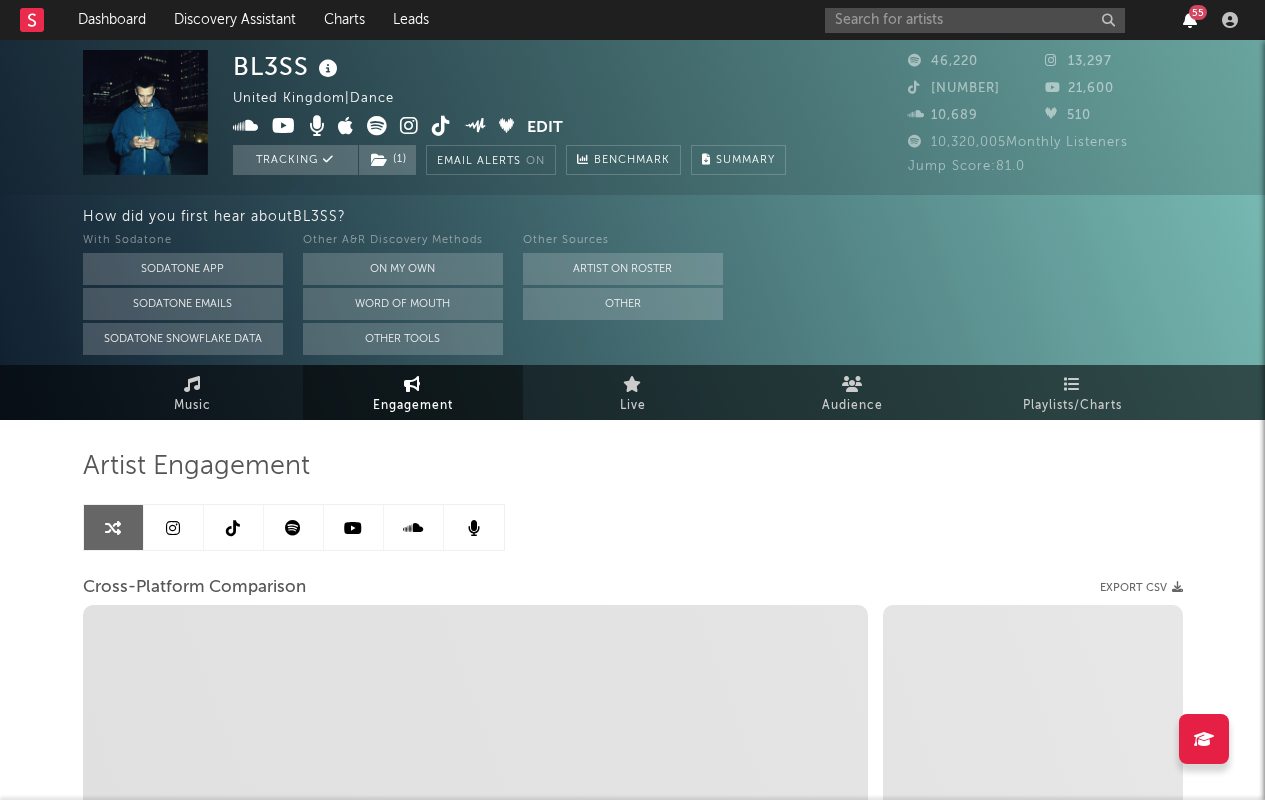 click at bounding box center [1190, 20] 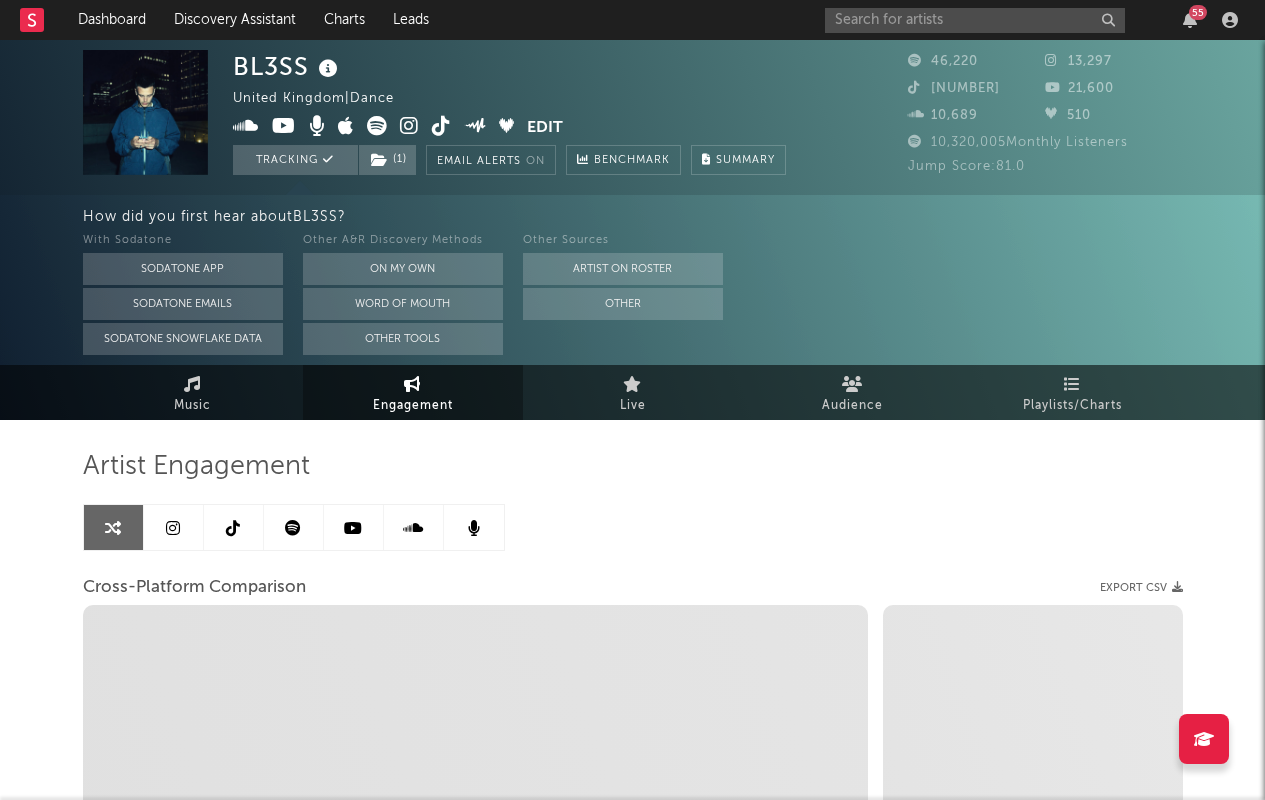 click on "[ARTIST] [COUNTRY] | Dance Edit Tracking ( [NUMBER] ) Email Alerts On Benchmark Summary" at bounding box center [509, 112] 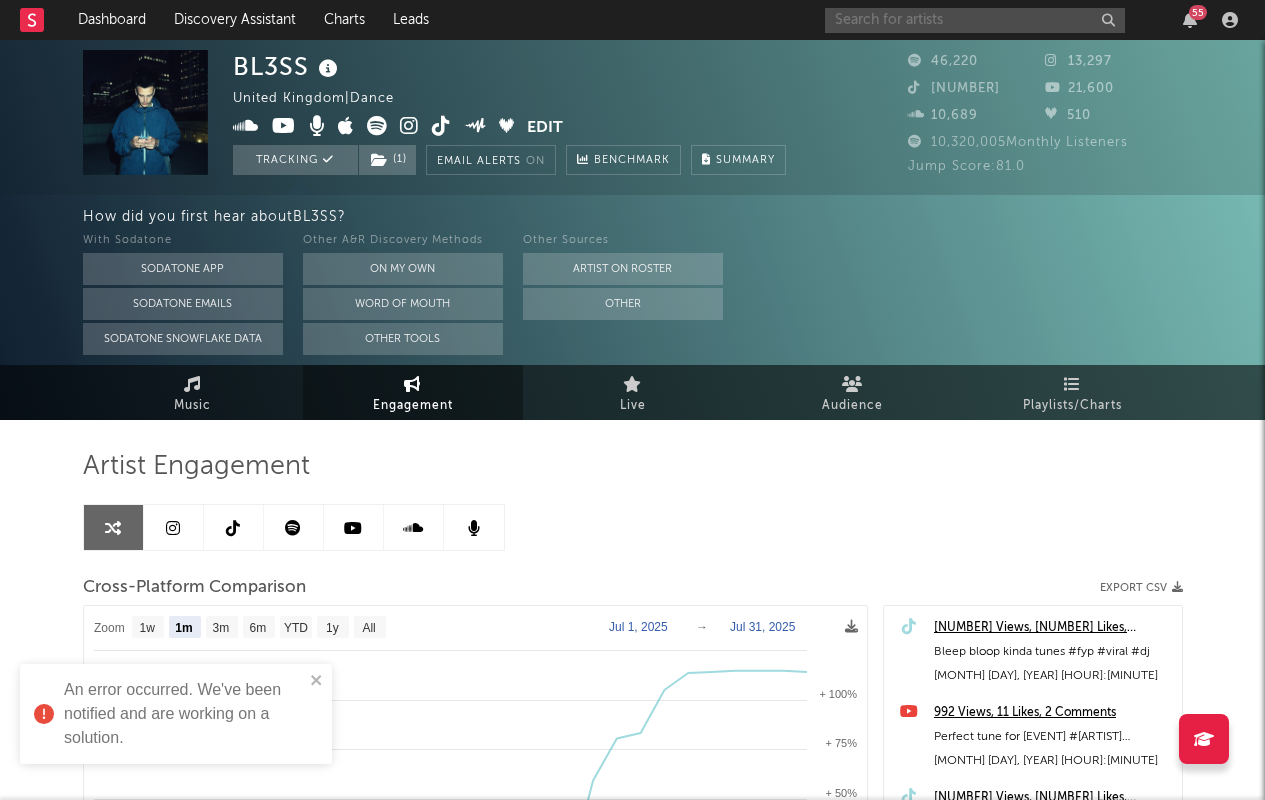 click at bounding box center (975, 20) 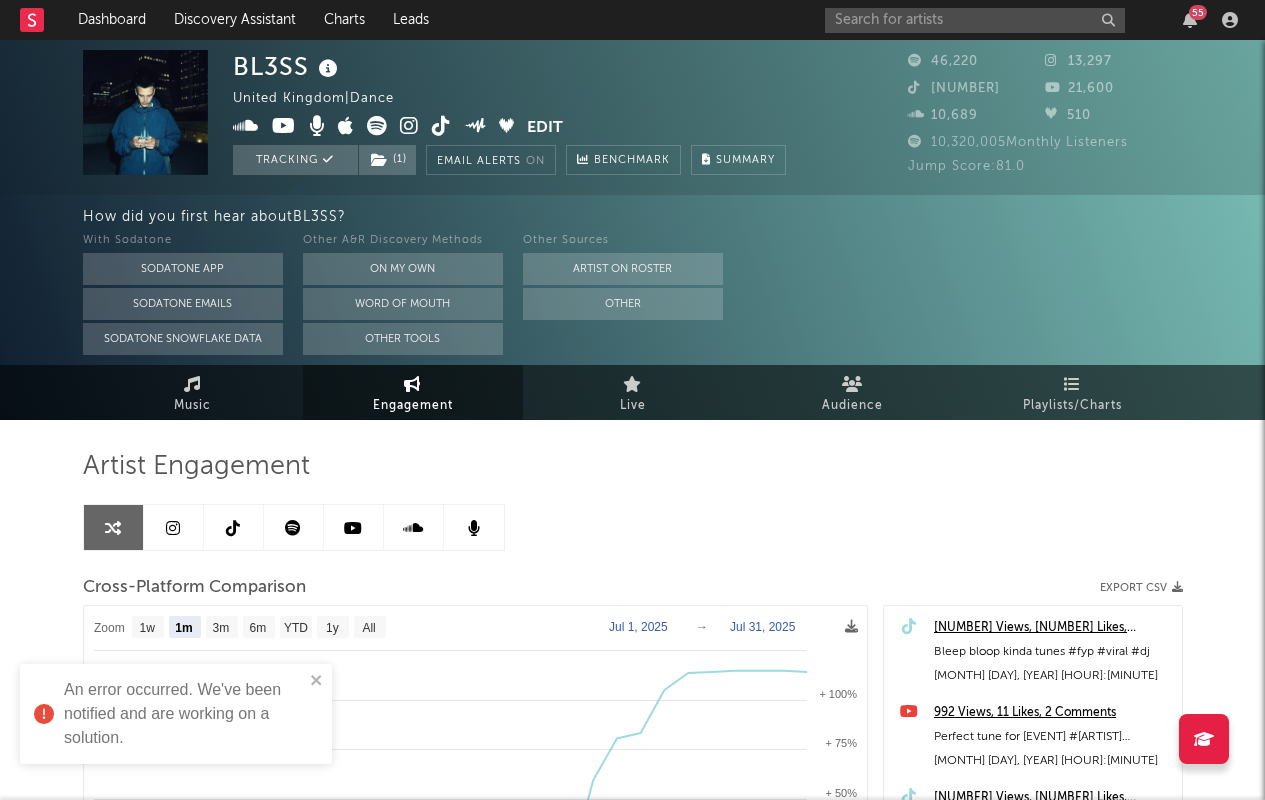 click on "55" at bounding box center (1035, 20) 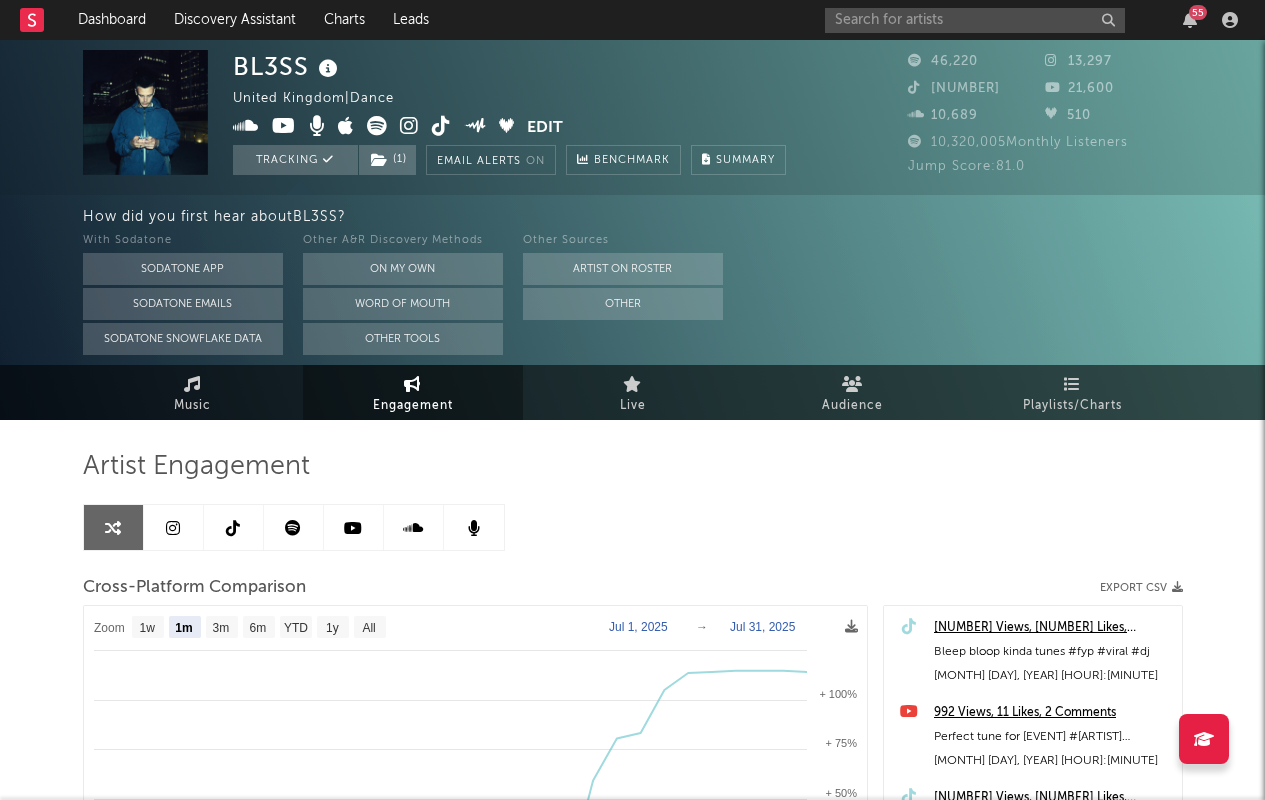 click at bounding box center [1190, 20] 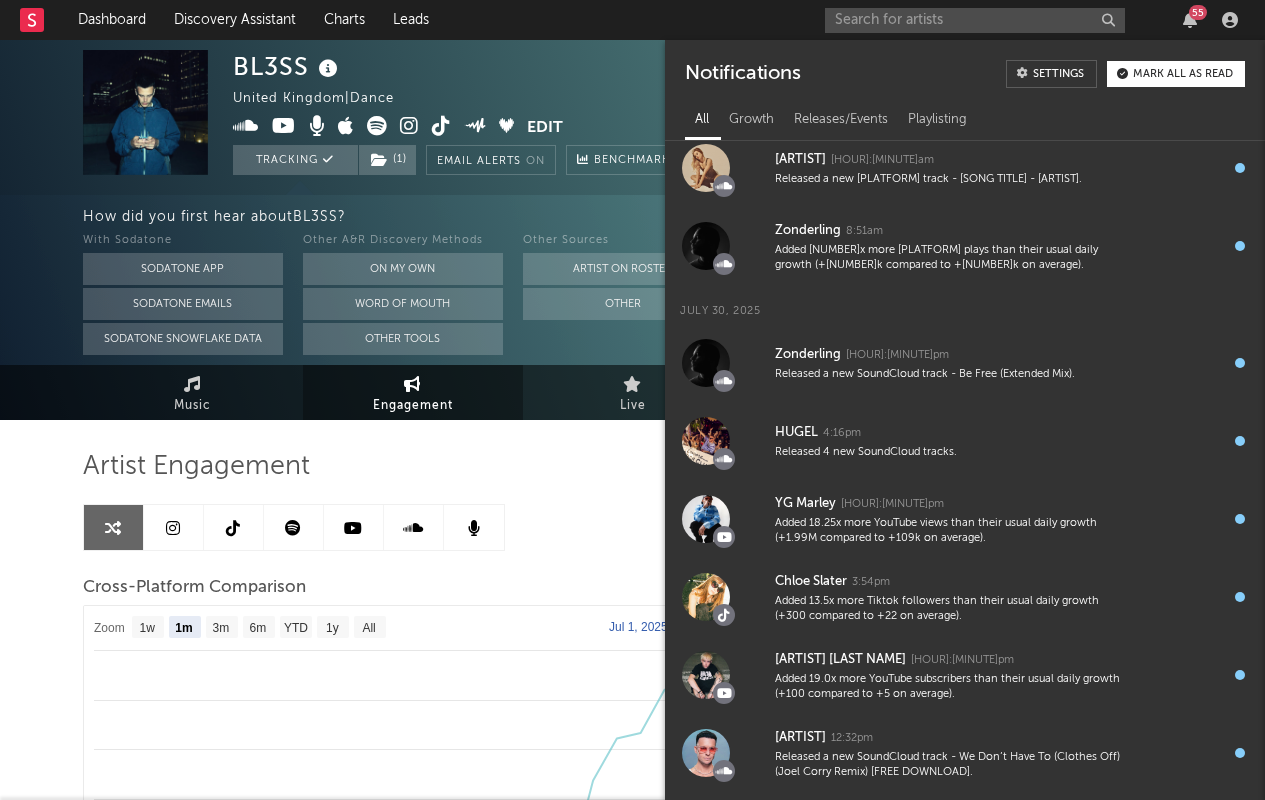 scroll, scrollTop: 540, scrollLeft: 0, axis: vertical 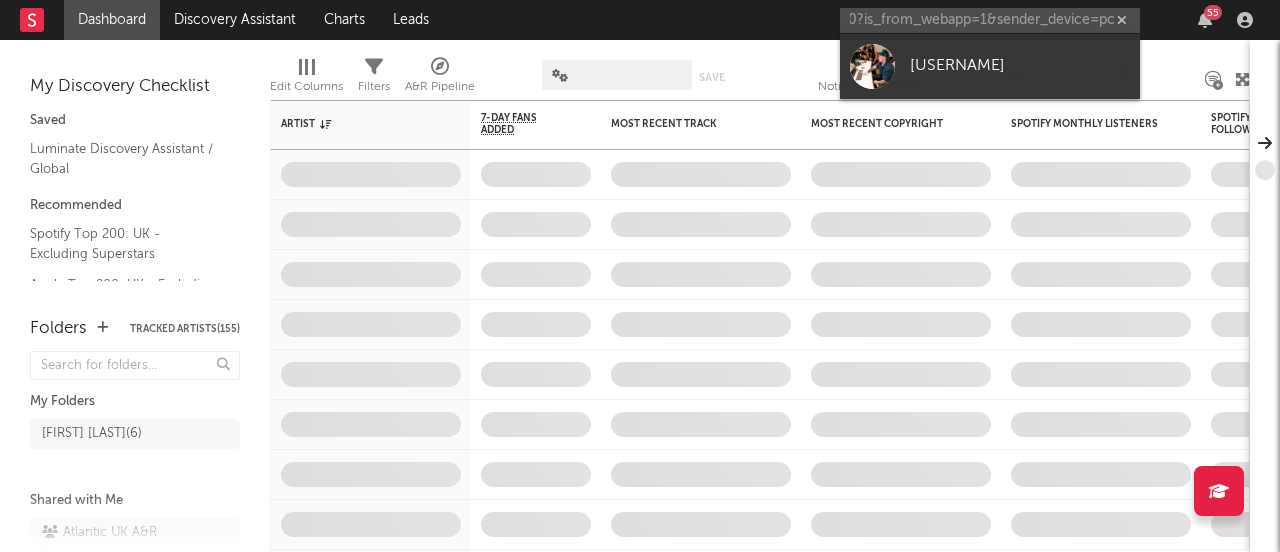 type on "https://www.tiktok.com/music/No-Lie-7527251488465931030?is_from_webapp=1&sender_device=pc" 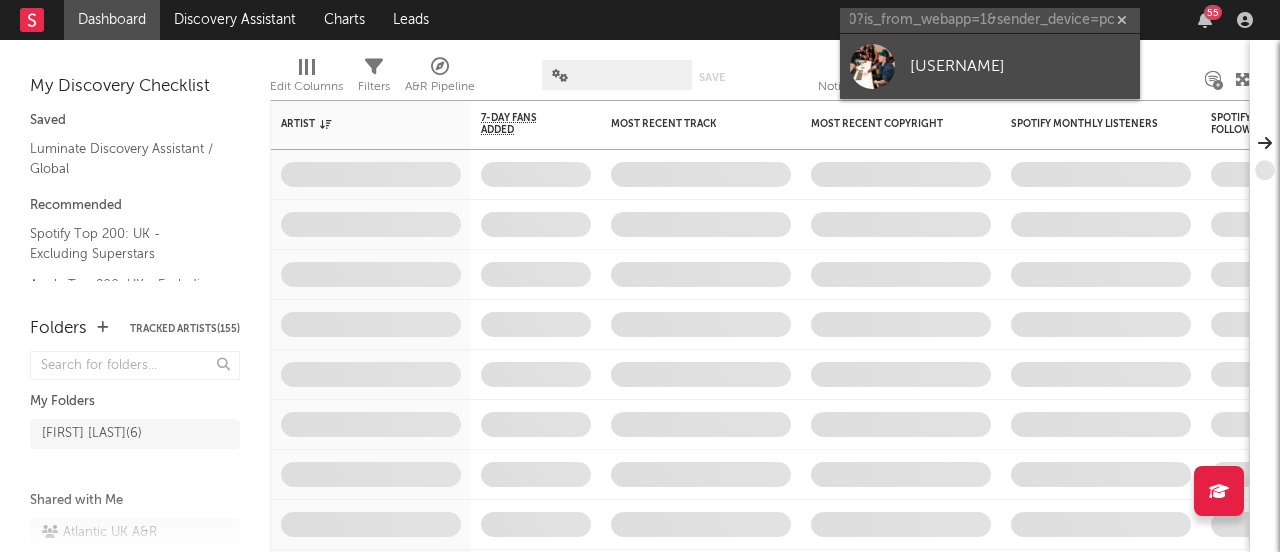 click on "[USERNAME]" at bounding box center [990, 66] 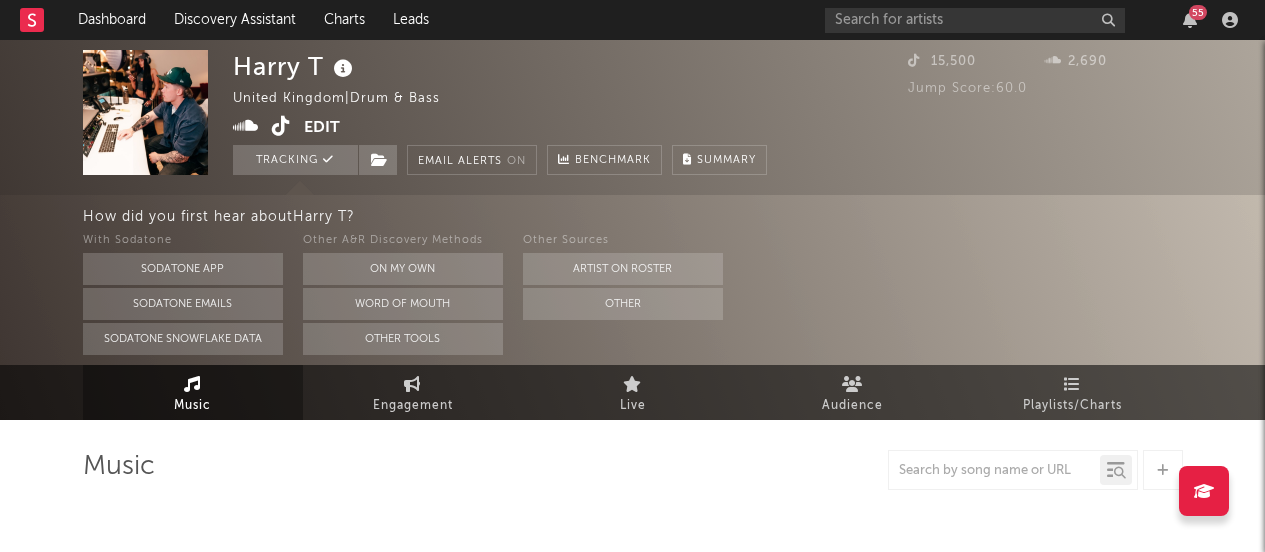 select on "1w" 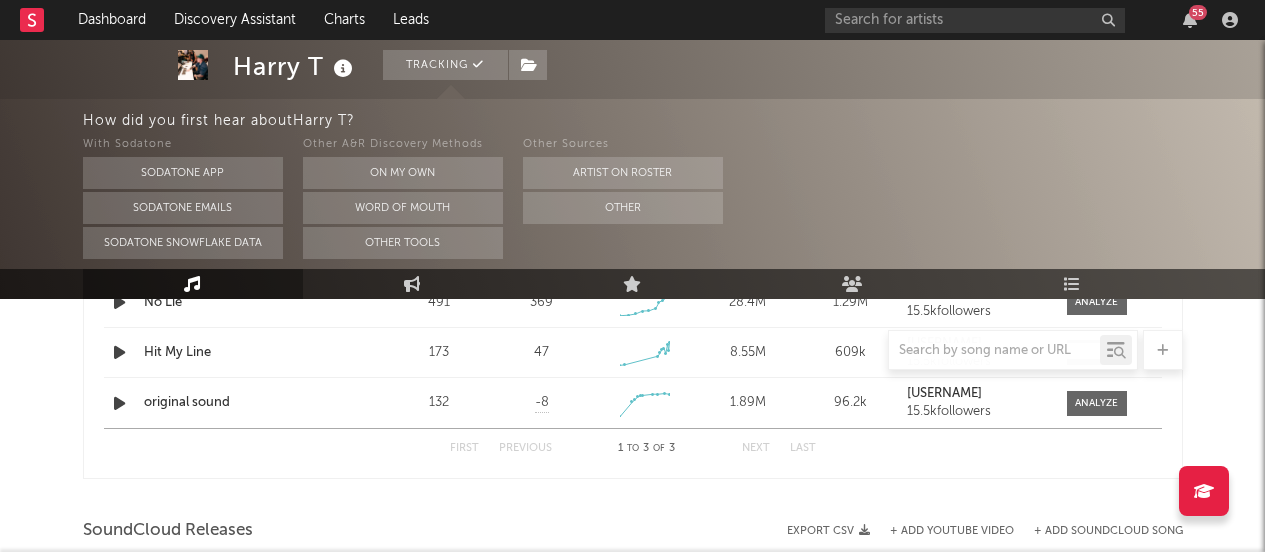 scroll, scrollTop: 741, scrollLeft: 0, axis: vertical 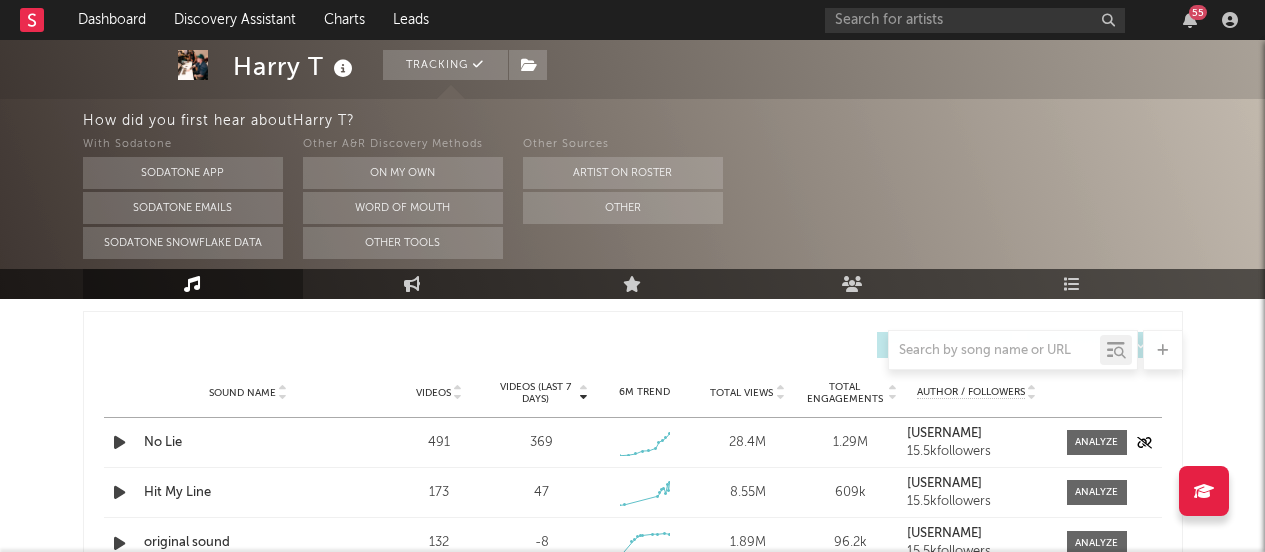 click on "Sound Name No Lie Videos 491 Videos (last 7 days) 369 Weekly Growth % + 232 % 6M Trend Created with Highcharts 10.3.3 Total Views 28.4M Total Engagements 1.29M Author / Followers [USERNAME] [NUM] followers" at bounding box center [633, 442] 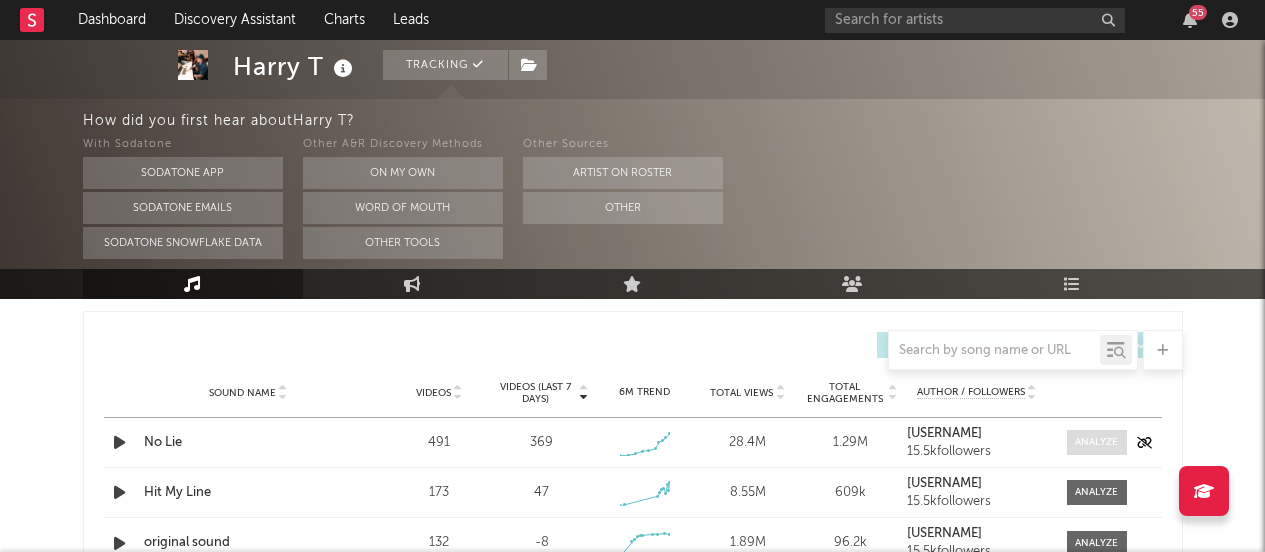 click at bounding box center (1096, 442) 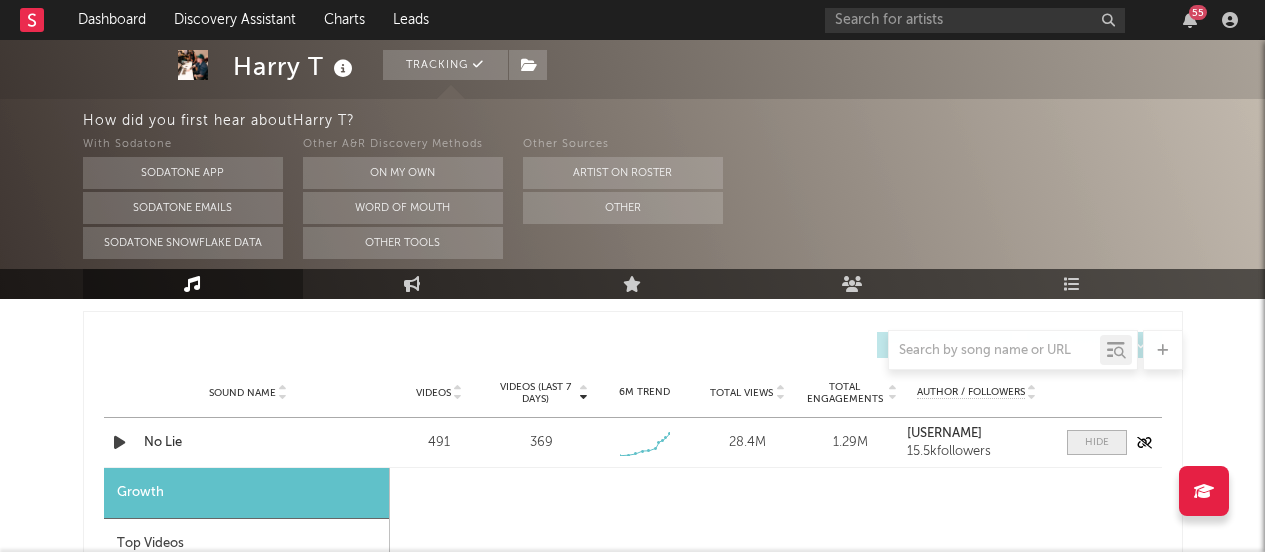 select on "1w" 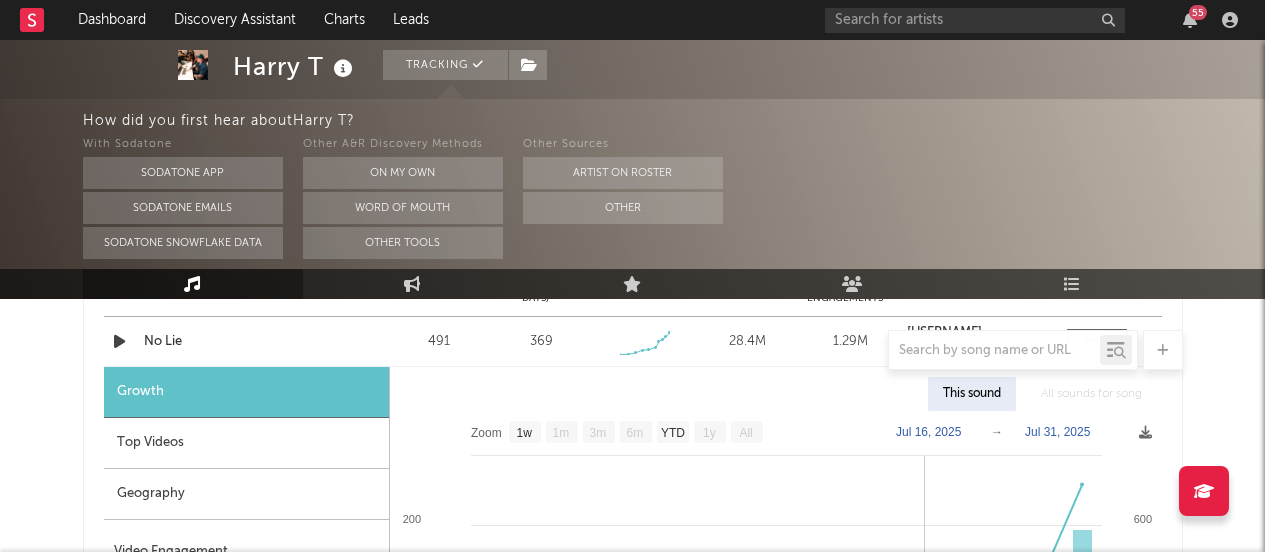 scroll, scrollTop: 728, scrollLeft: 0, axis: vertical 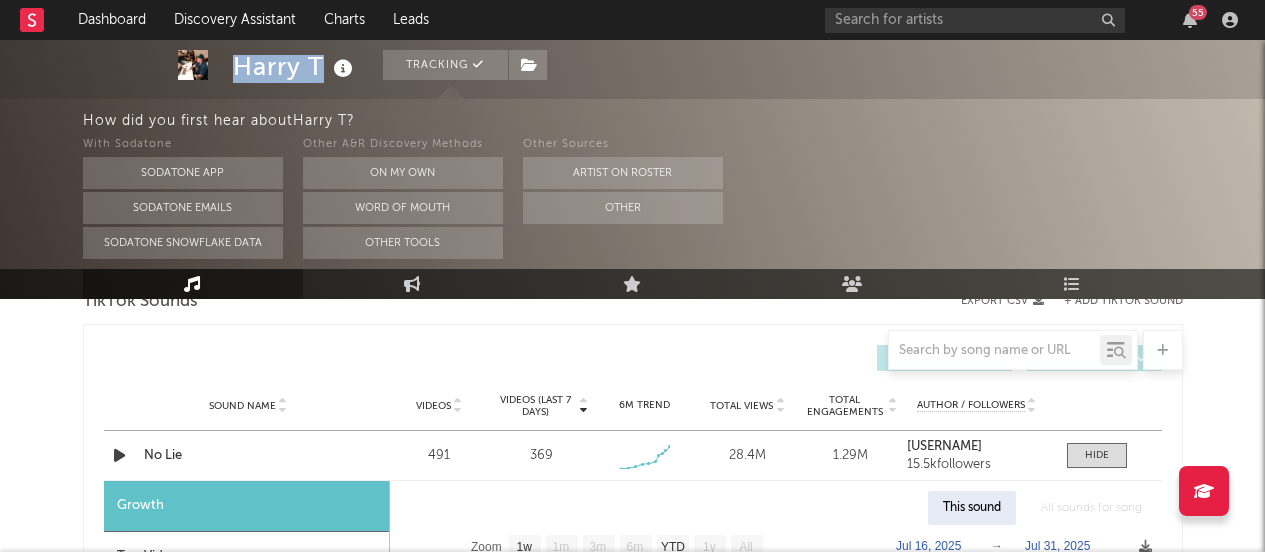 drag, startPoint x: 236, startPoint y: 68, endPoint x: 348, endPoint y: 67, distance: 112.00446 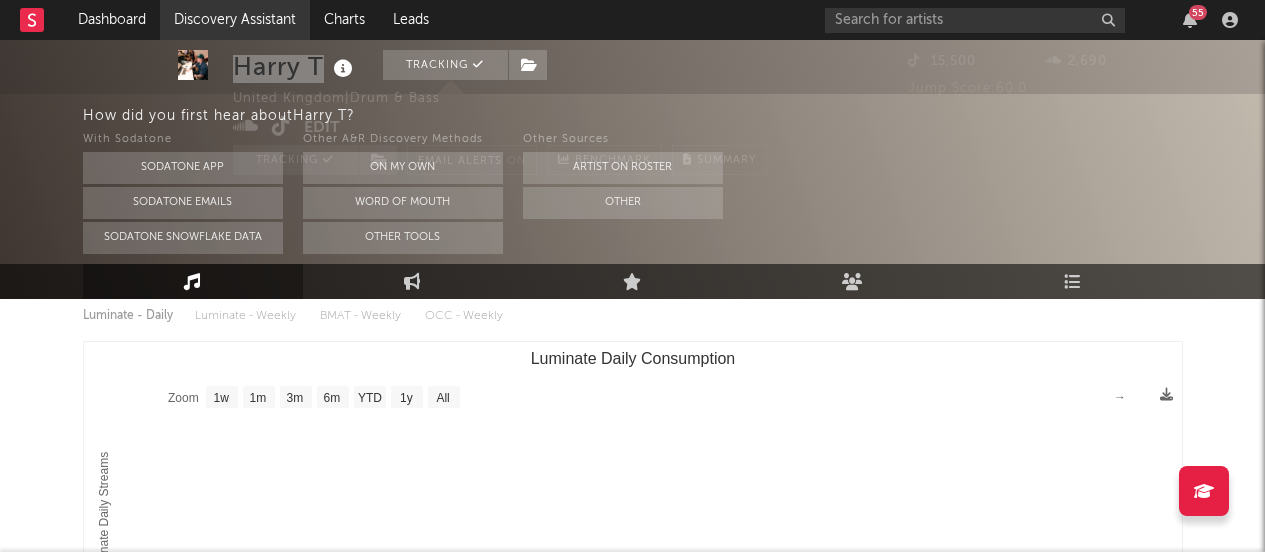scroll, scrollTop: 0, scrollLeft: 0, axis: both 